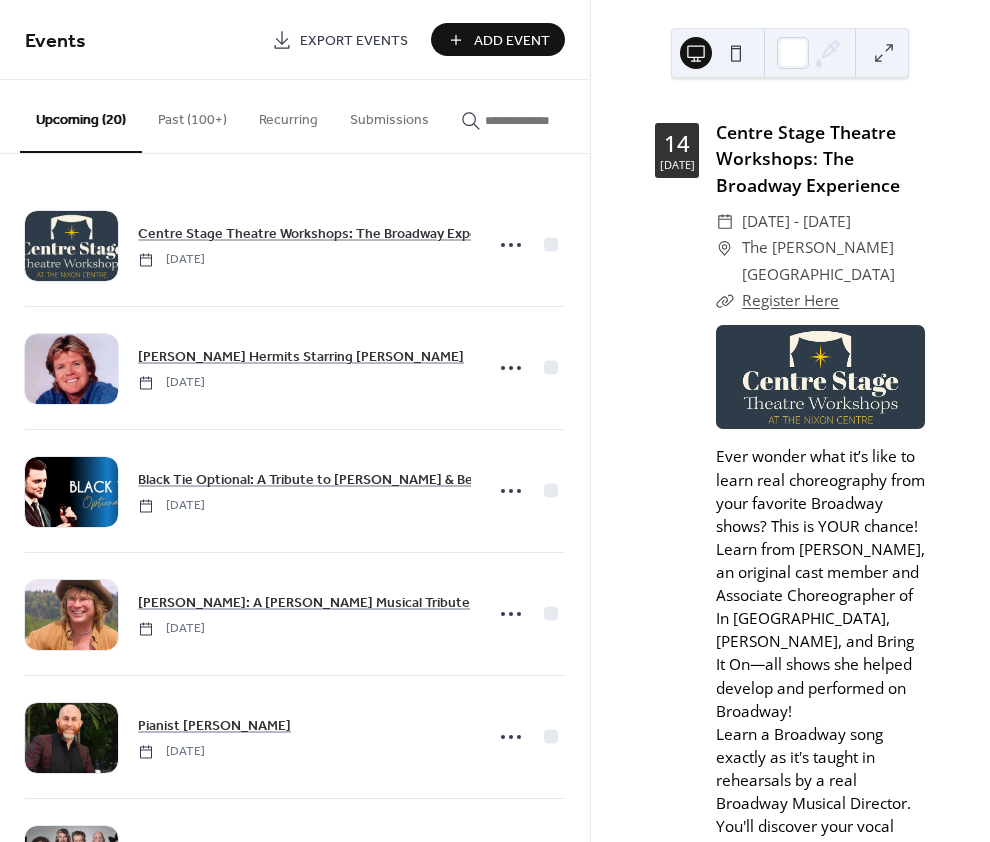 scroll, scrollTop: 0, scrollLeft: 0, axis: both 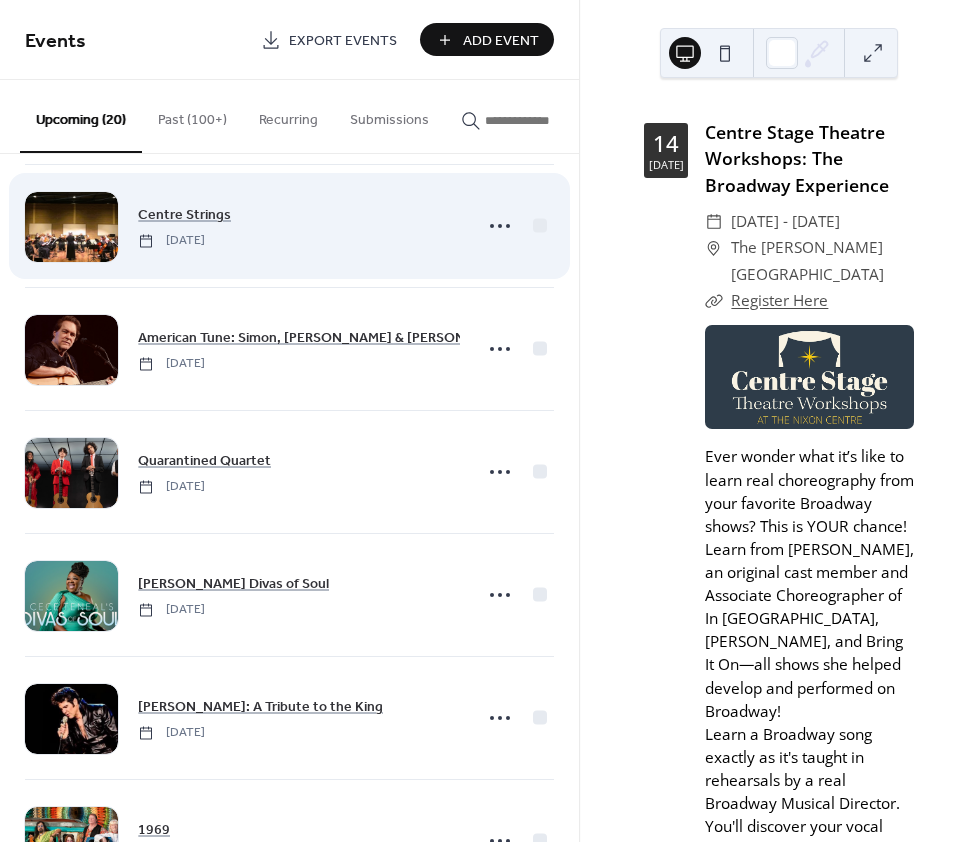 click on "Centre Strings [DATE]" at bounding box center [299, 225] 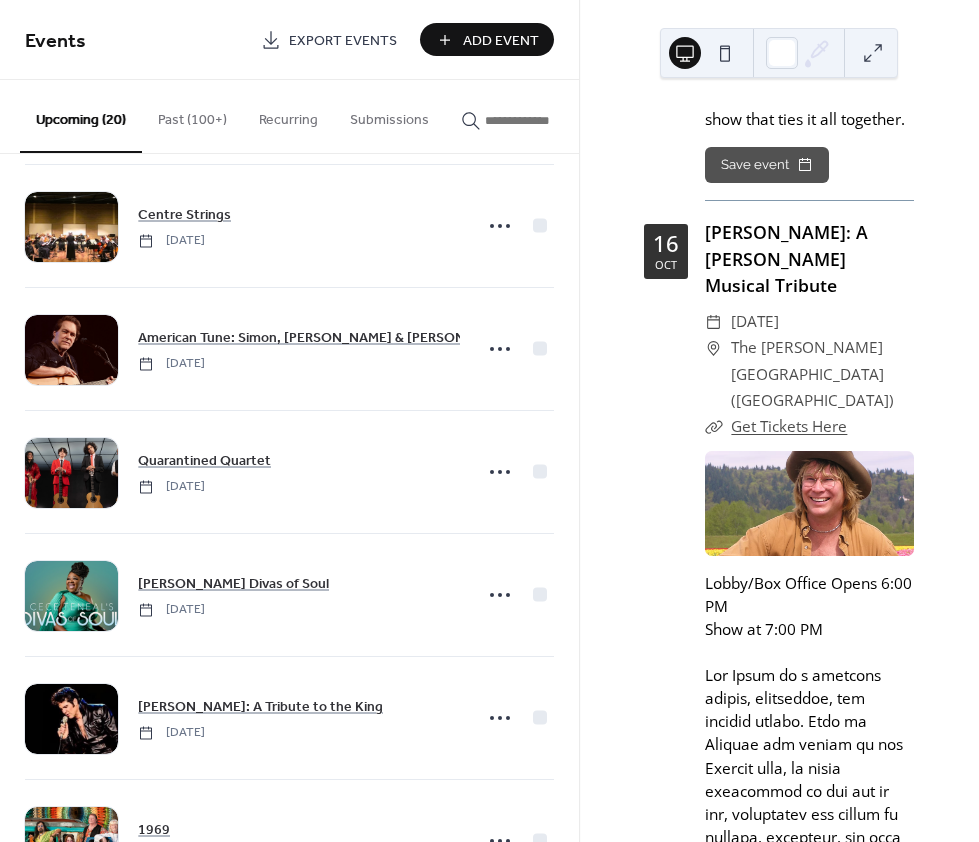 scroll, scrollTop: 4932, scrollLeft: 0, axis: vertical 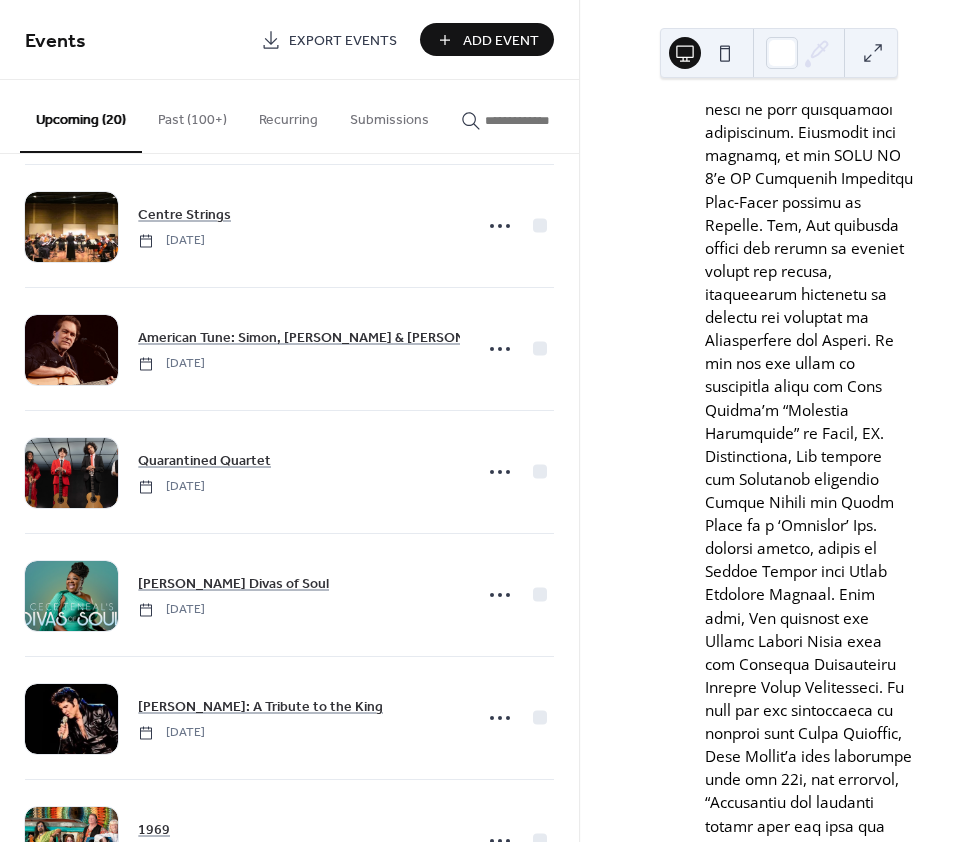 click on "[DATE] Centre Stage Theatre Workshops: The Broadway Experience  ​ [DATE] - [DATE] ​ The [PERSON_NAME][GEOGRAPHIC_DATA] ​ Register Here Ever wonder what it’s like to learn real choreography from your favorite Broadway shows? This is YOUR chance! Learn from [PERSON_NAME], an original cast member and Associate Choreographer of In [GEOGRAPHIC_DATA], [PERSON_NAME], and Bring It On—all shows she helped develop and performed on  Broadway! Learn a Broadway song exactly as it's taught in rehearsals by a real Broadway Musical Director. You'll discover your vocal type, explore harmony techniques, and practice authentic musical theater style. Interested in technical theater? Meet professional sound and lighting designers, learn how shows are built technically, and perform using lights and sound. Save event [DATE] [PERSON_NAME] Hermits Starring [PERSON_NAME] ​ [DATE] ​ [GEOGRAPHIC_DATA][PERSON_NAME] ([GEOGRAPHIC_DATA]) ​ Get Tickets Here Lobby/Box Office Opens 6:00 PM Show at 7:00 PM Save event [DATE] ​ ​ ​ 16" at bounding box center (779, 527) 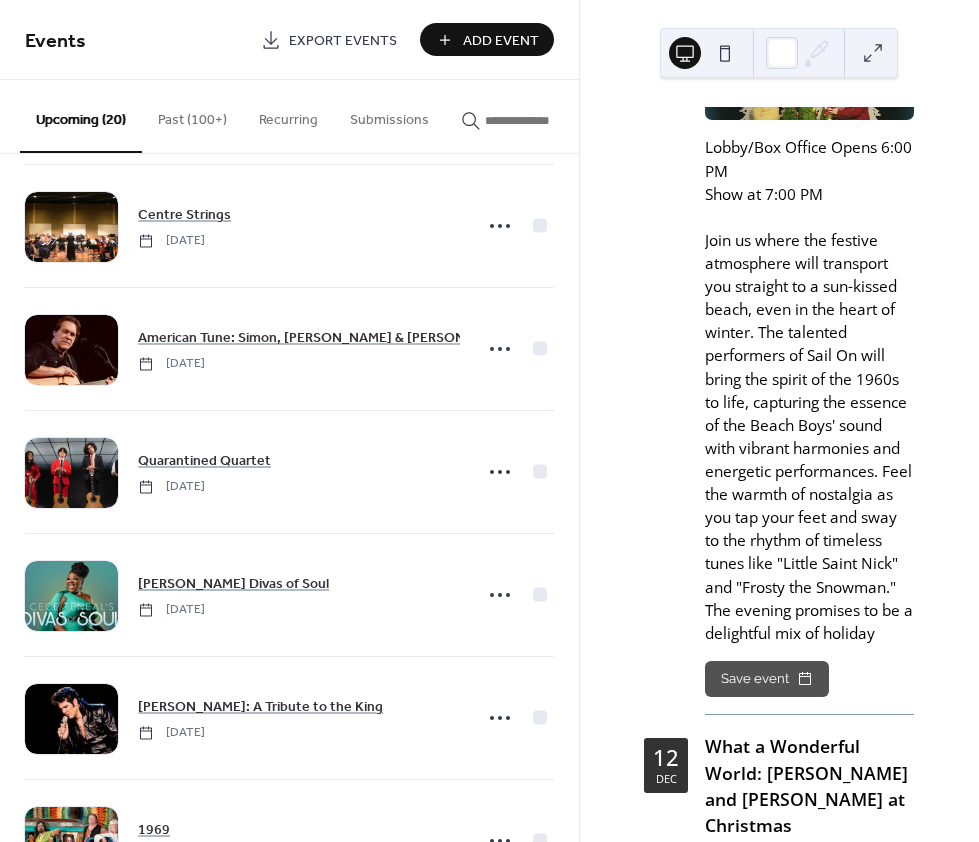 scroll, scrollTop: 12399, scrollLeft: 0, axis: vertical 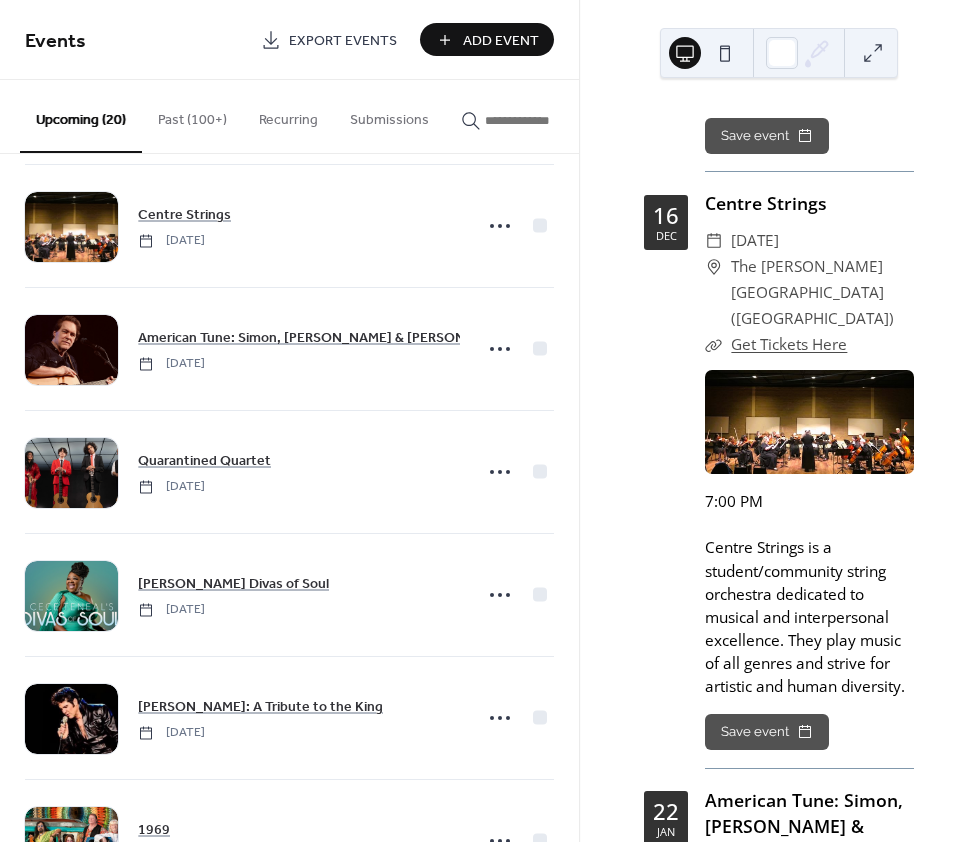 click on "Get Tickets Here" at bounding box center [789, 344] 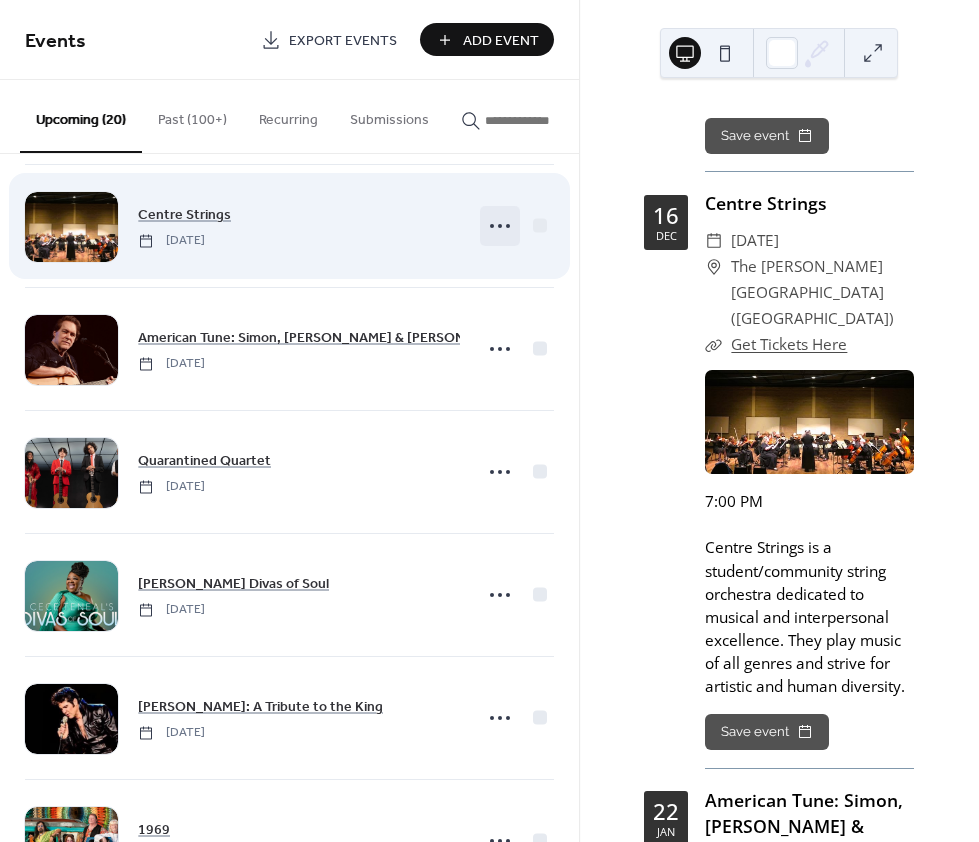 click 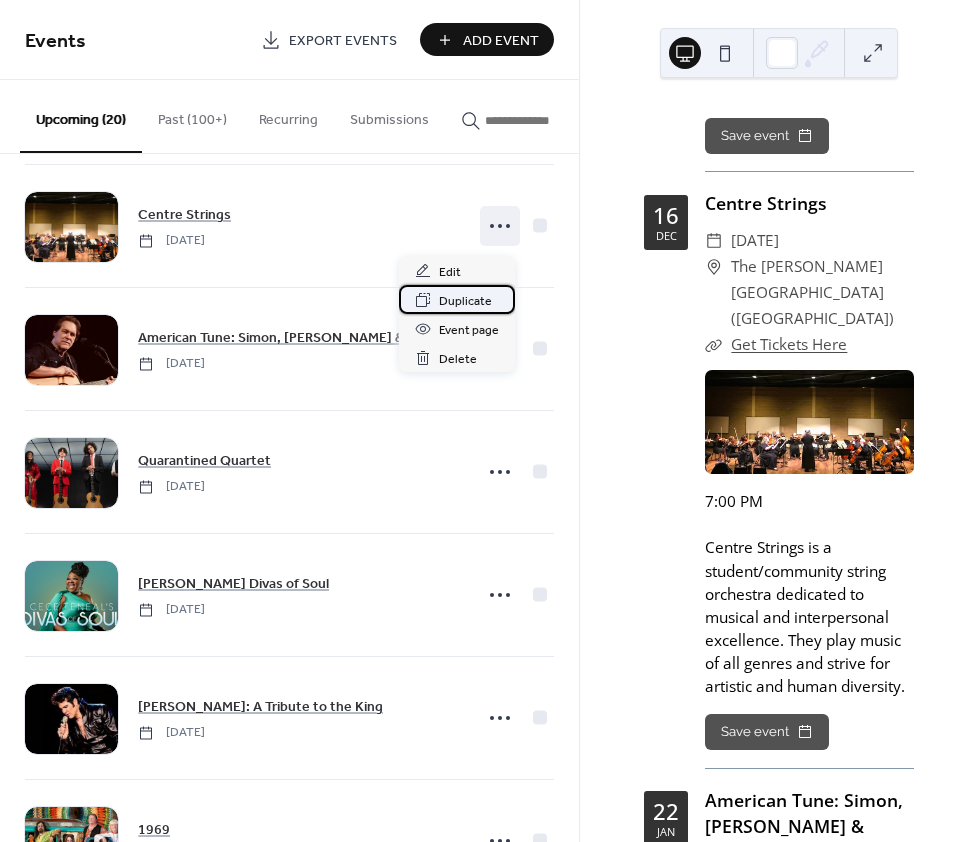click on "Duplicate" at bounding box center (465, 301) 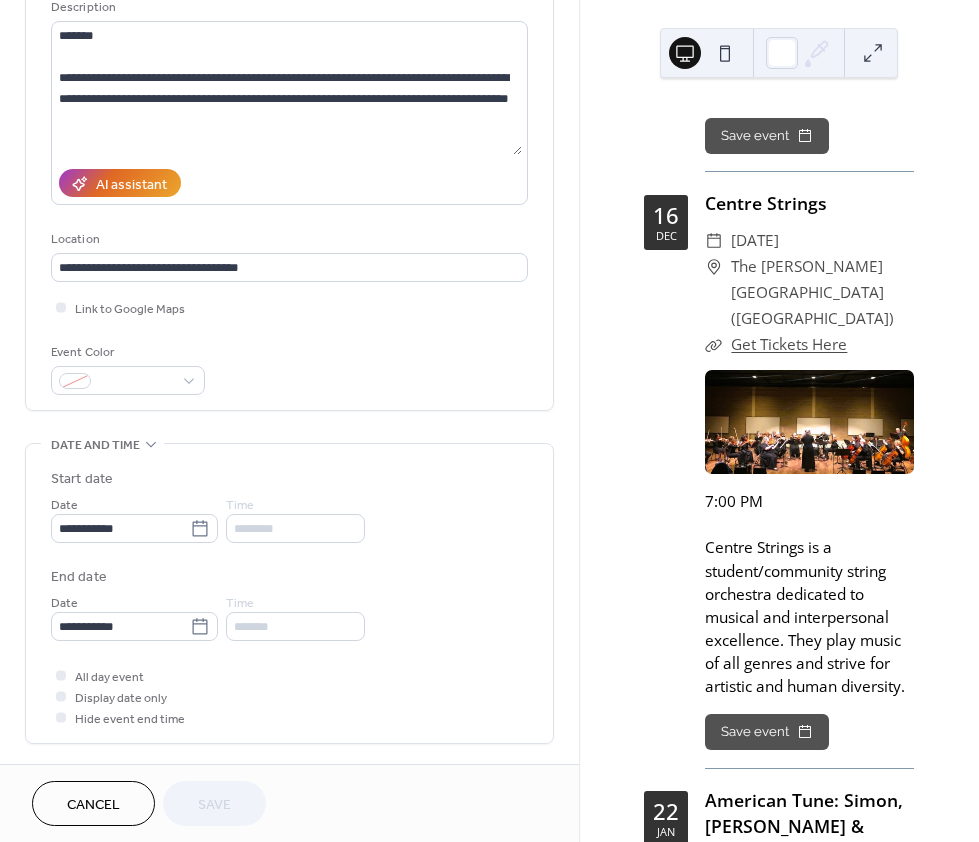 scroll, scrollTop: 211, scrollLeft: 0, axis: vertical 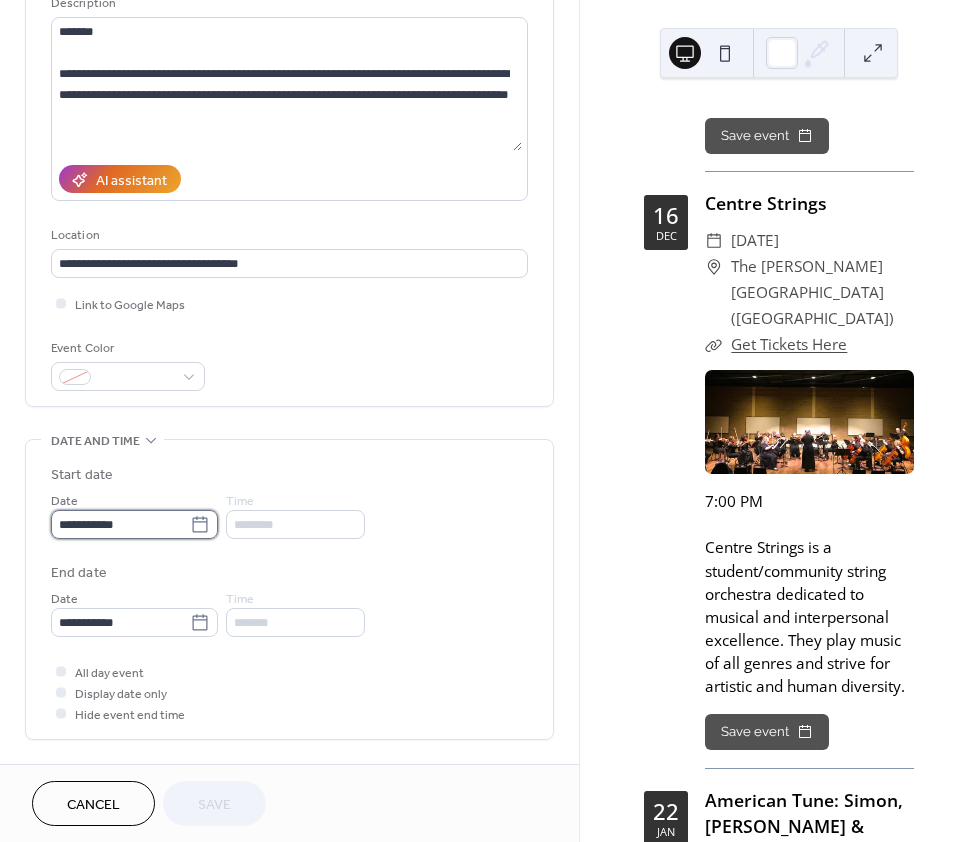 click on "**********" at bounding box center [120, 524] 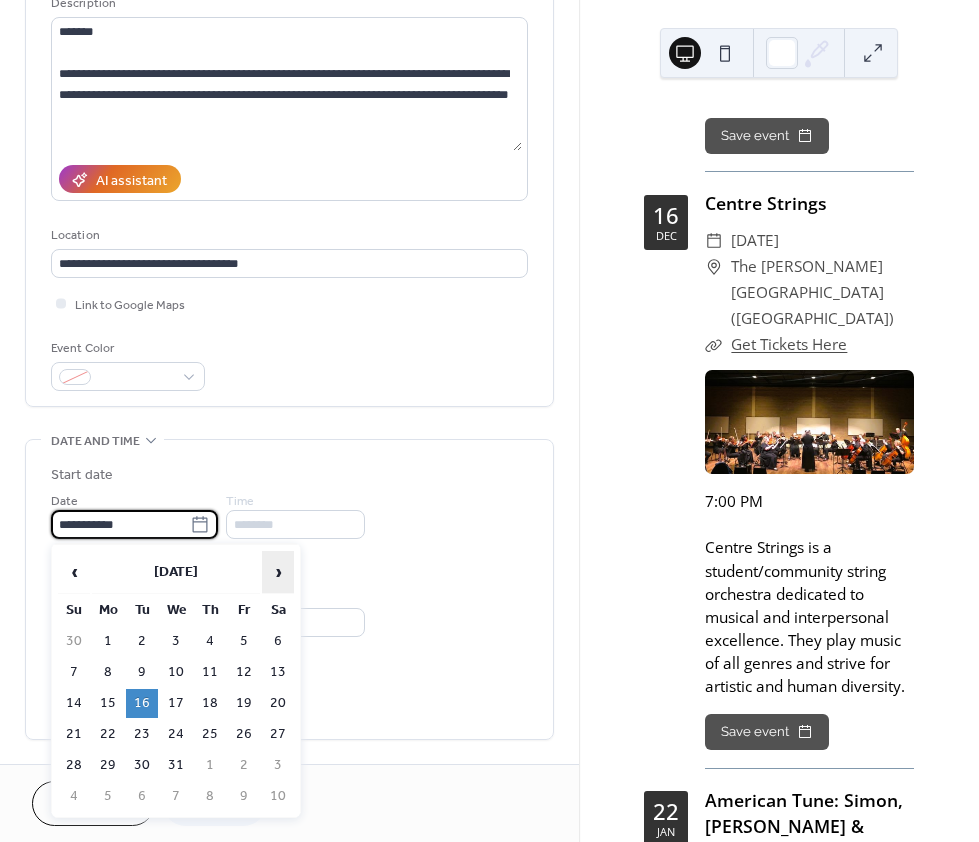 click on "›" at bounding box center (278, 572) 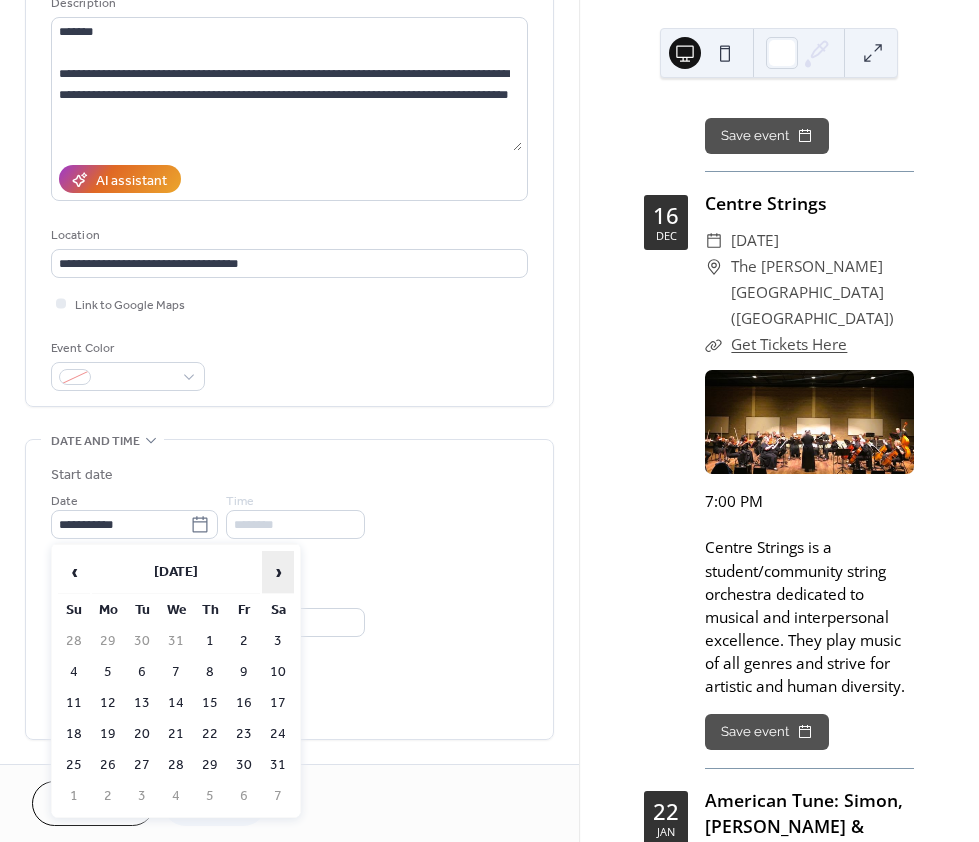 click on "›" at bounding box center (278, 572) 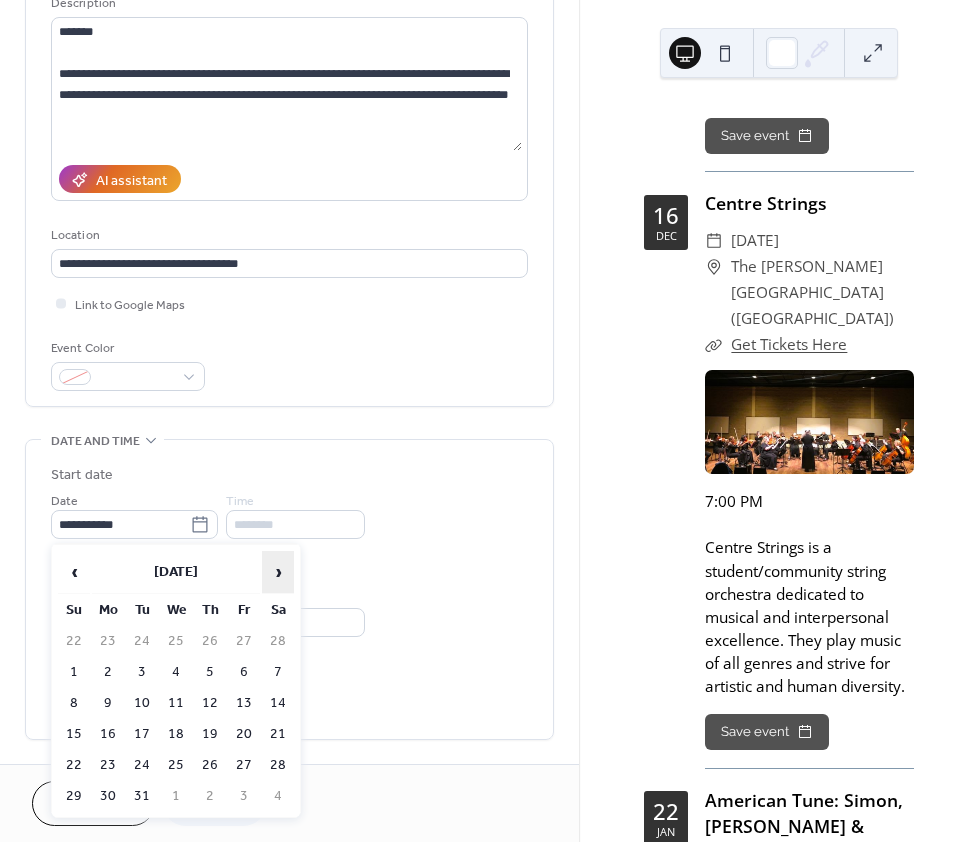 click on "›" at bounding box center [278, 572] 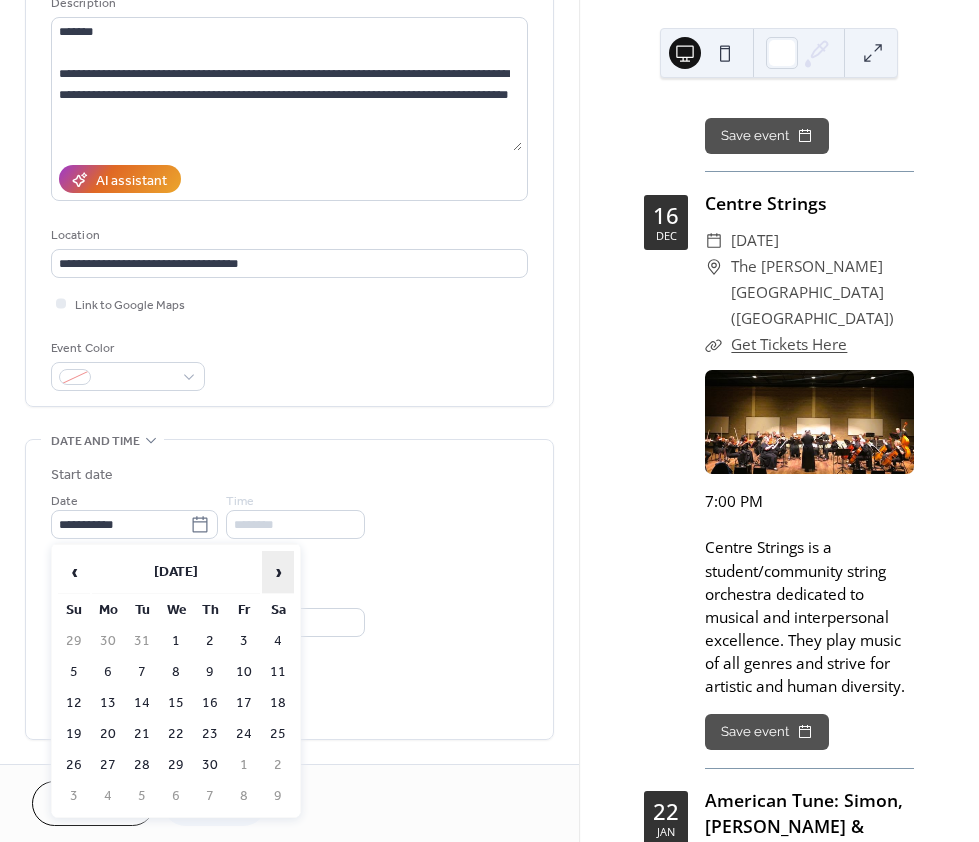 click on "›" at bounding box center [278, 572] 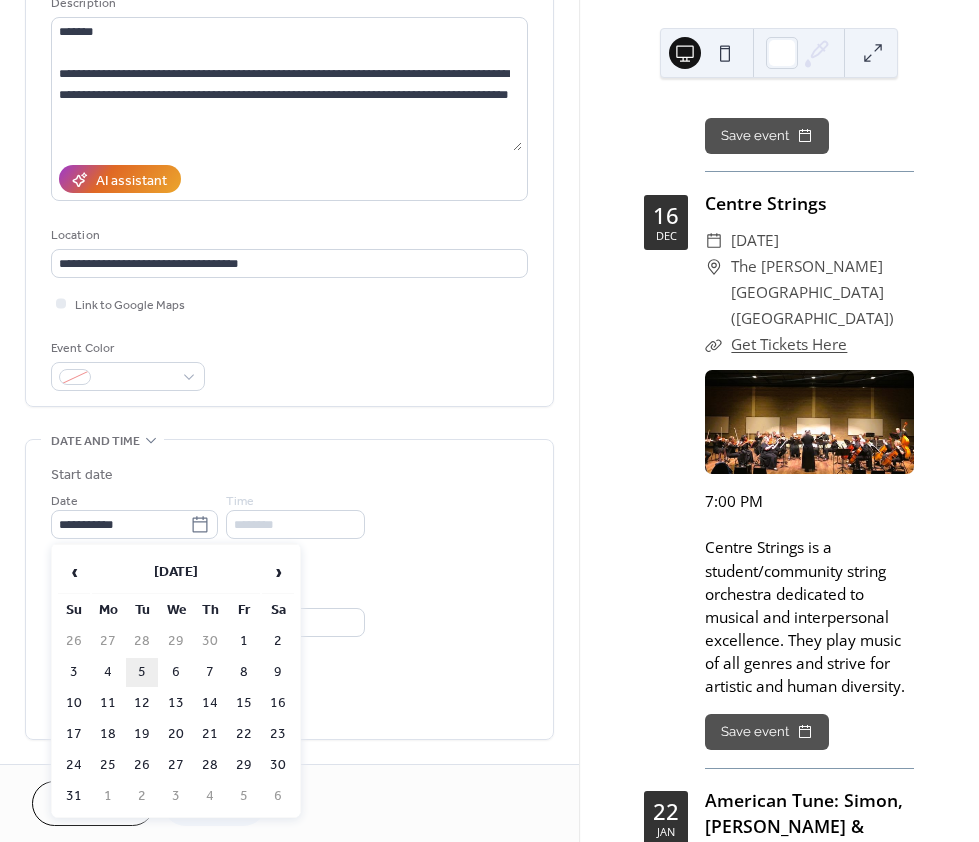 click on "5" at bounding box center (142, 672) 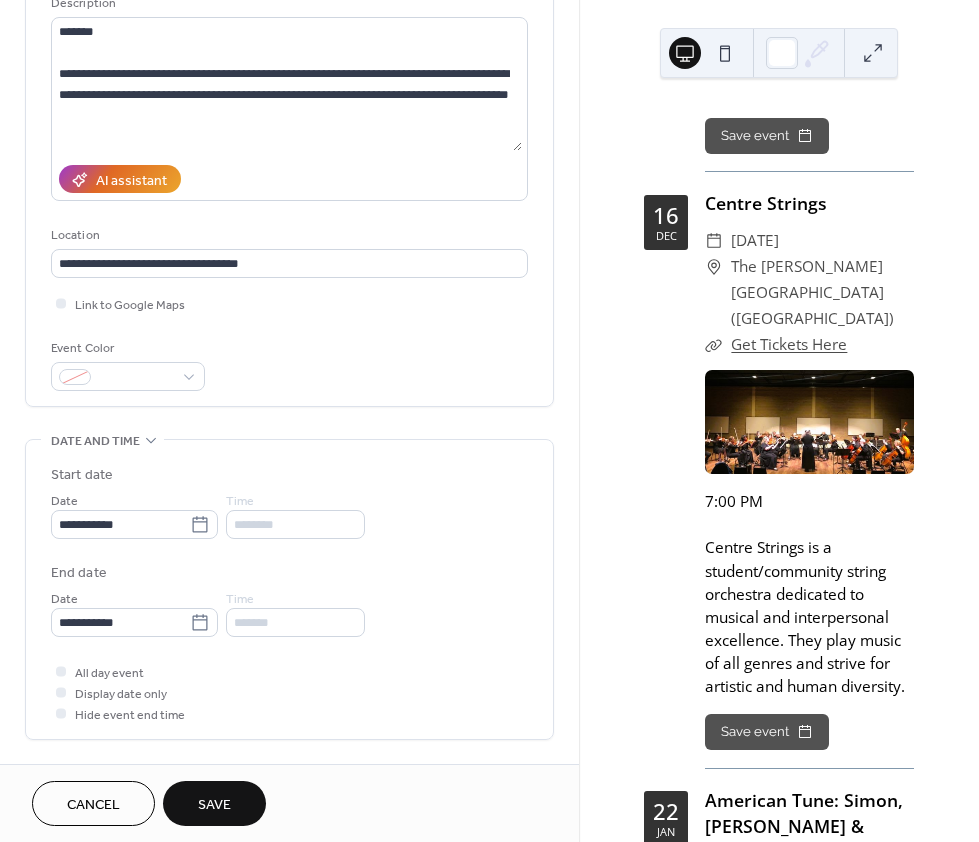 click on "End date" at bounding box center (289, 573) 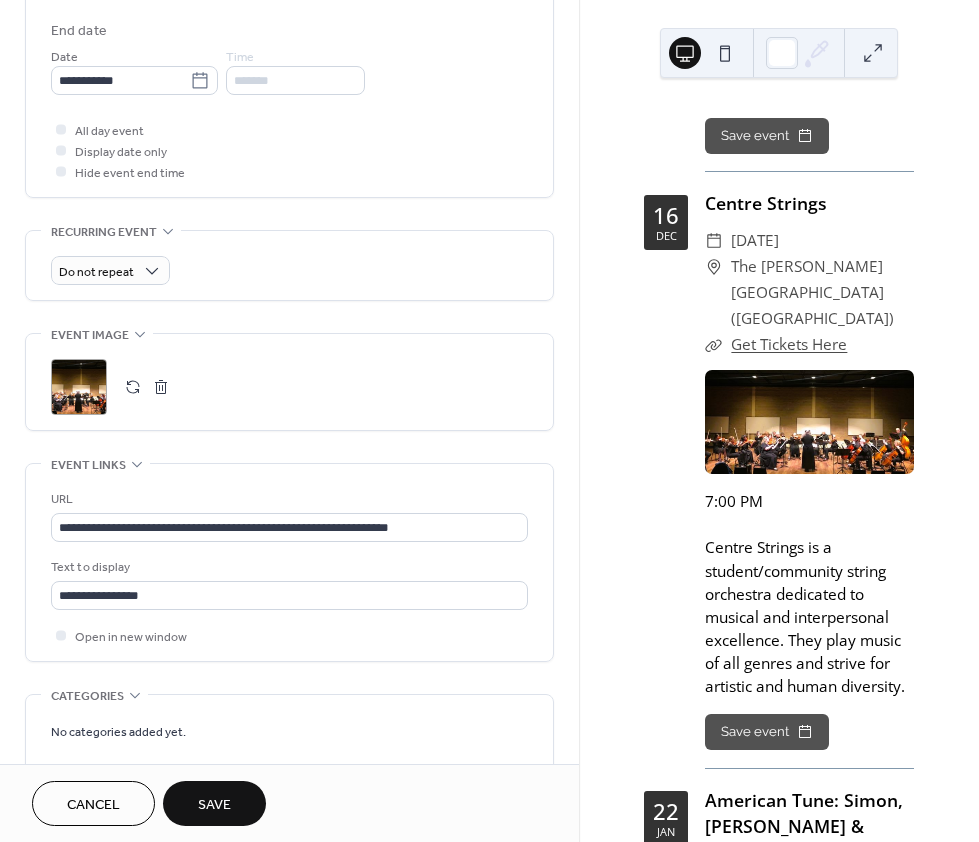 scroll, scrollTop: 774, scrollLeft: 0, axis: vertical 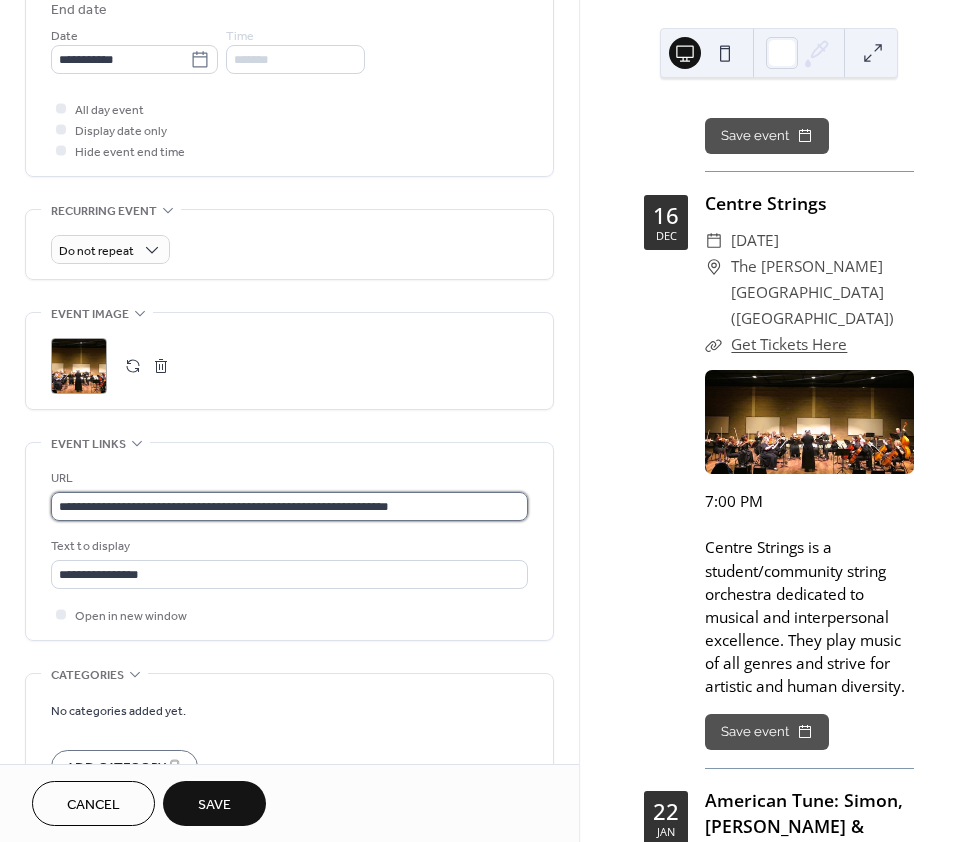 click on "**********" at bounding box center [289, 506] 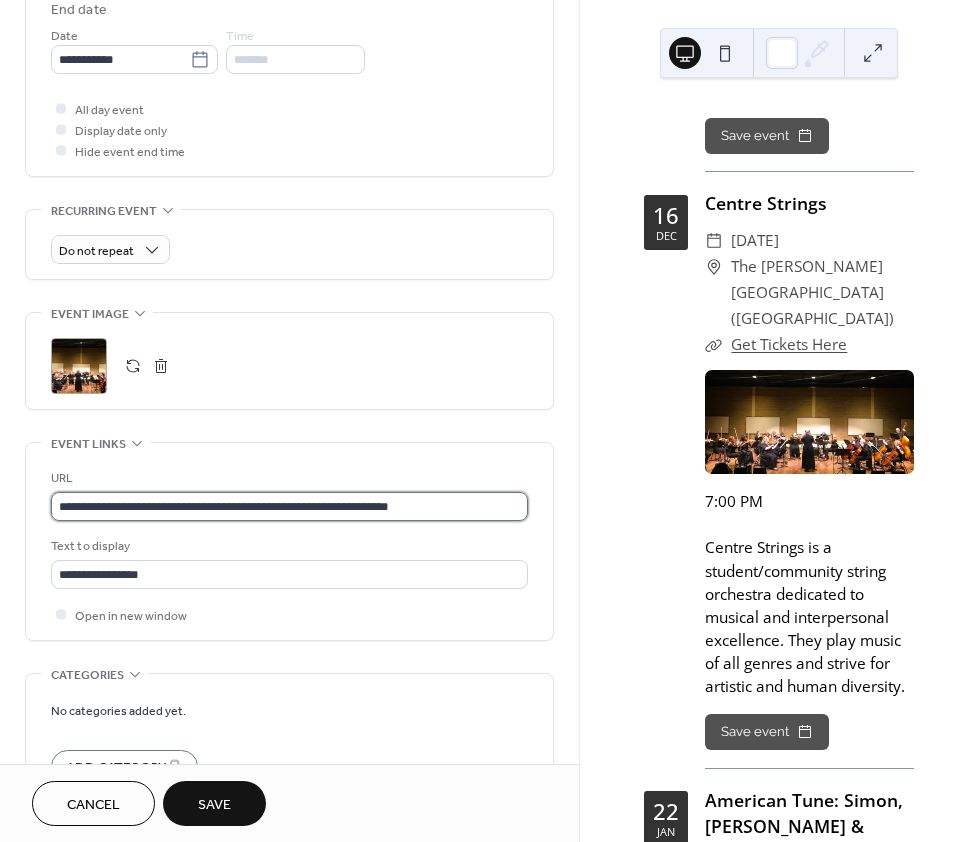 click on "**********" at bounding box center (289, 506) 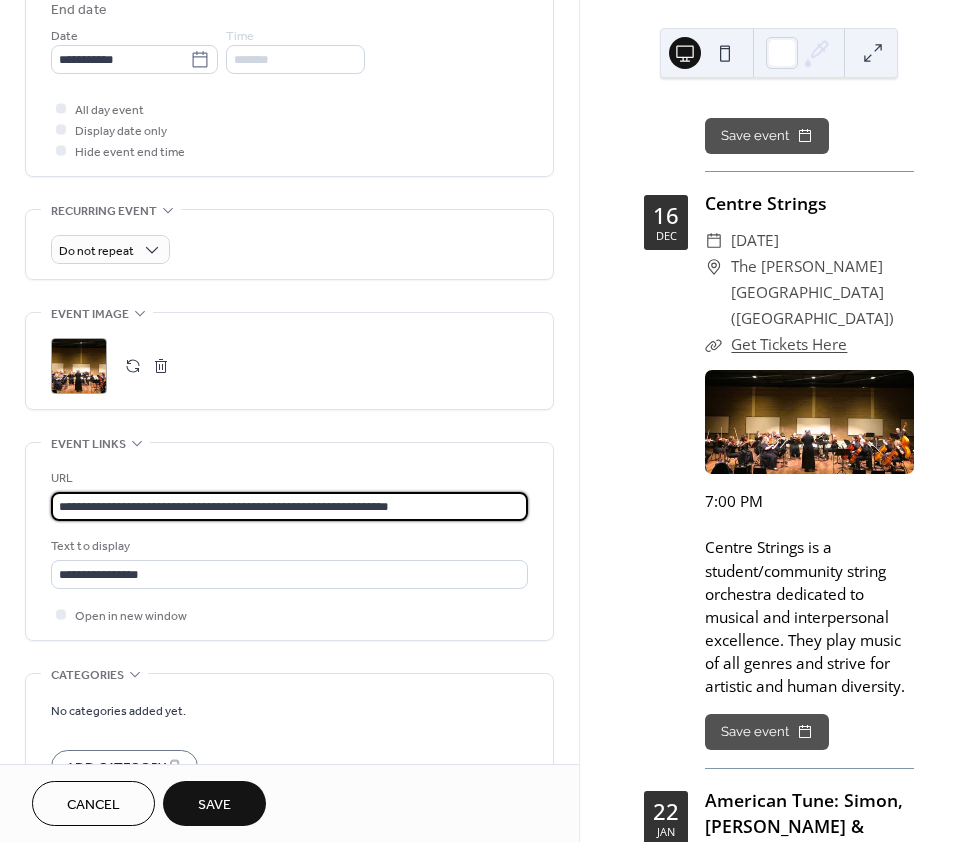 click on "**********" at bounding box center [289, 506] 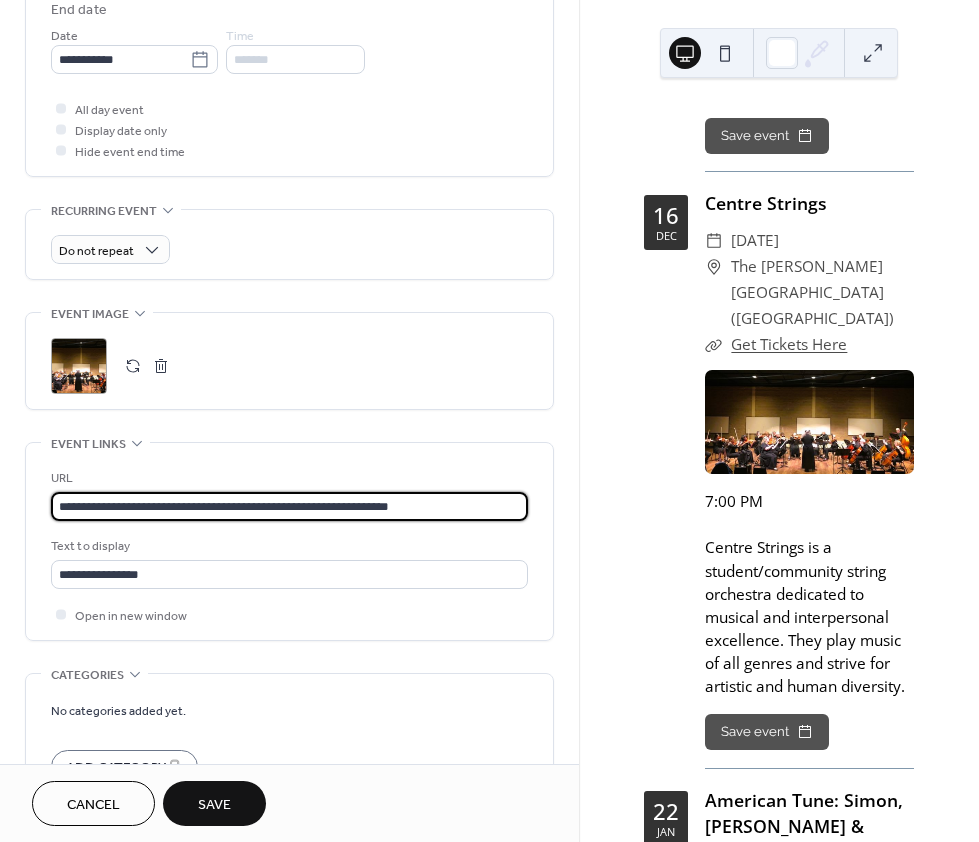 click on "**********" at bounding box center [289, 506] 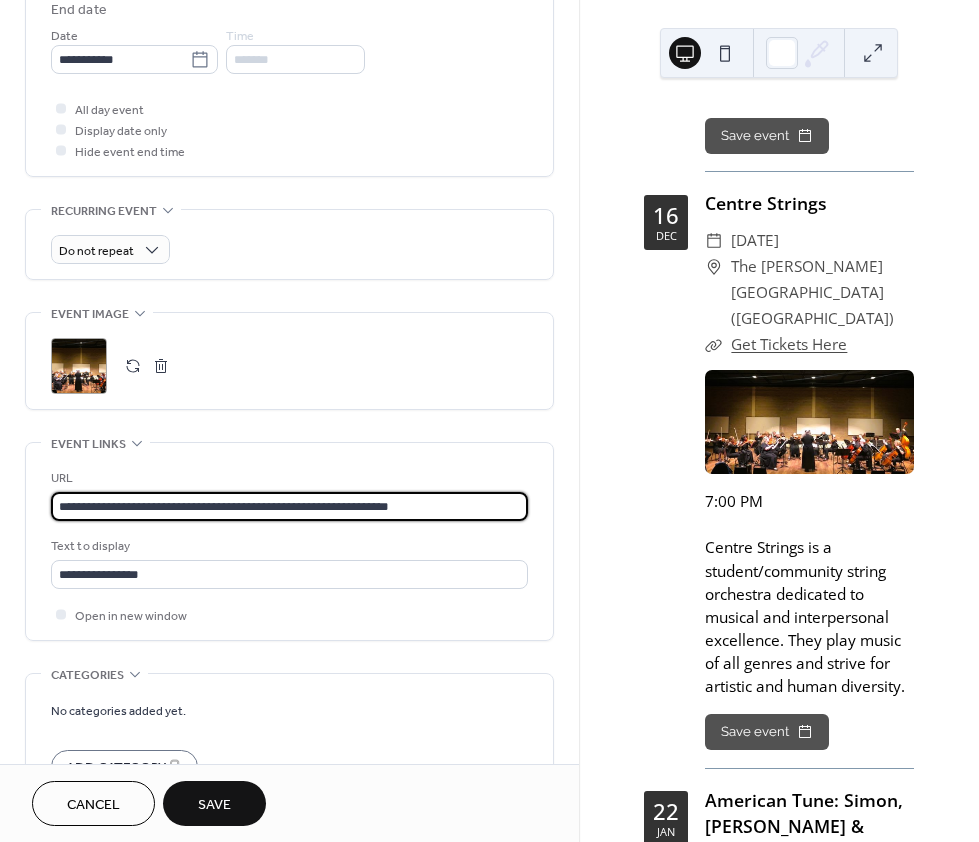 paste 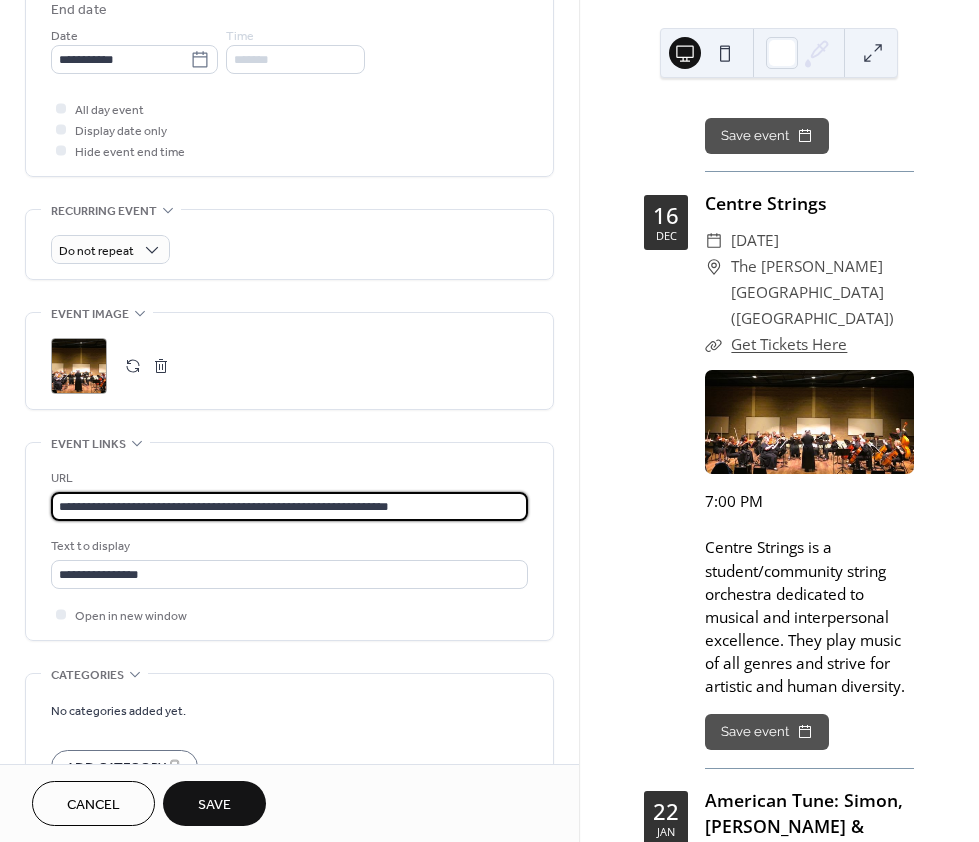type on "**********" 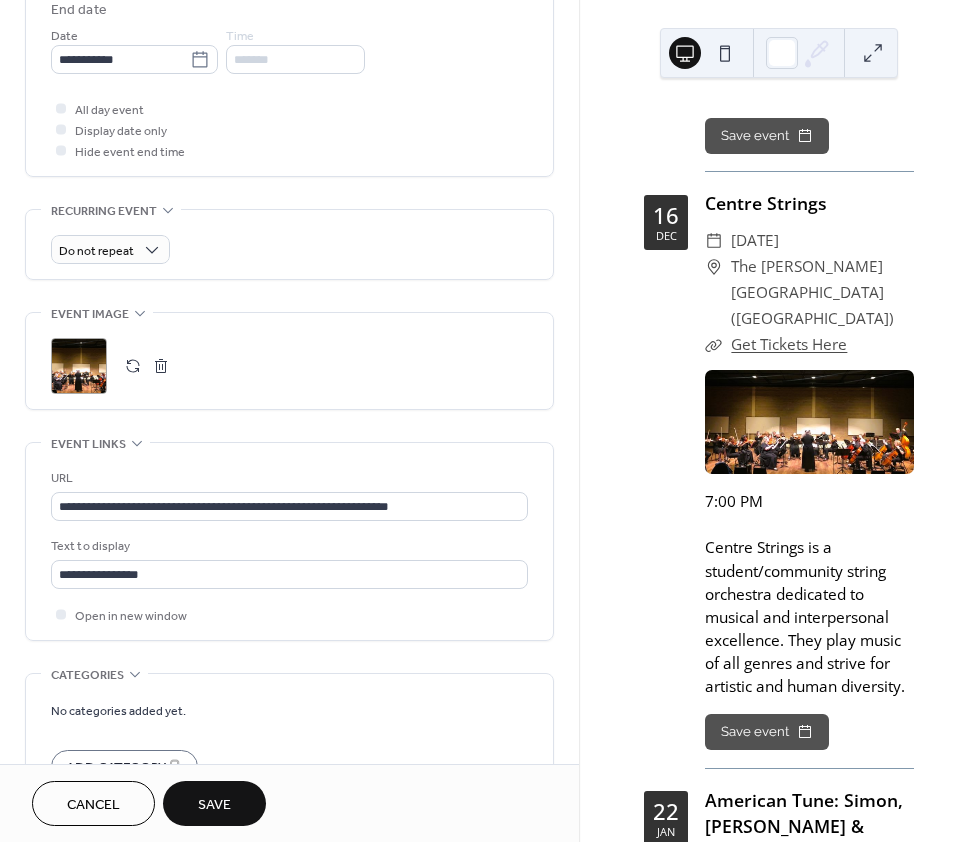 click on "Save" at bounding box center [214, 803] 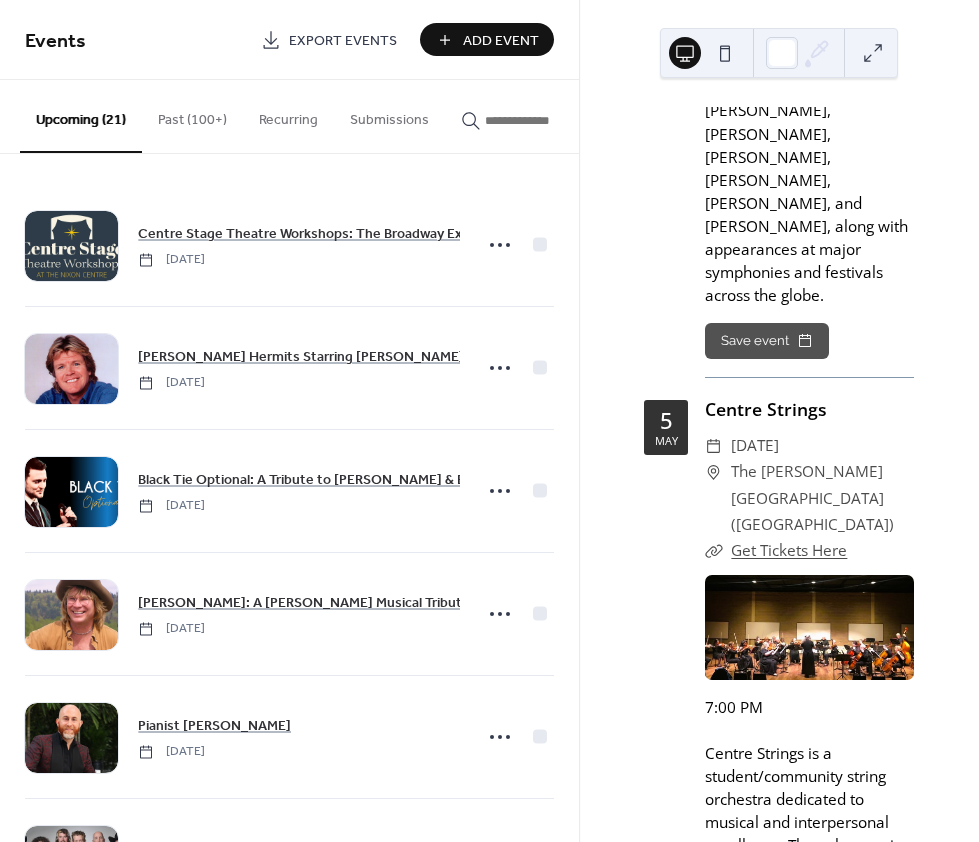 scroll, scrollTop: 25834, scrollLeft: 0, axis: vertical 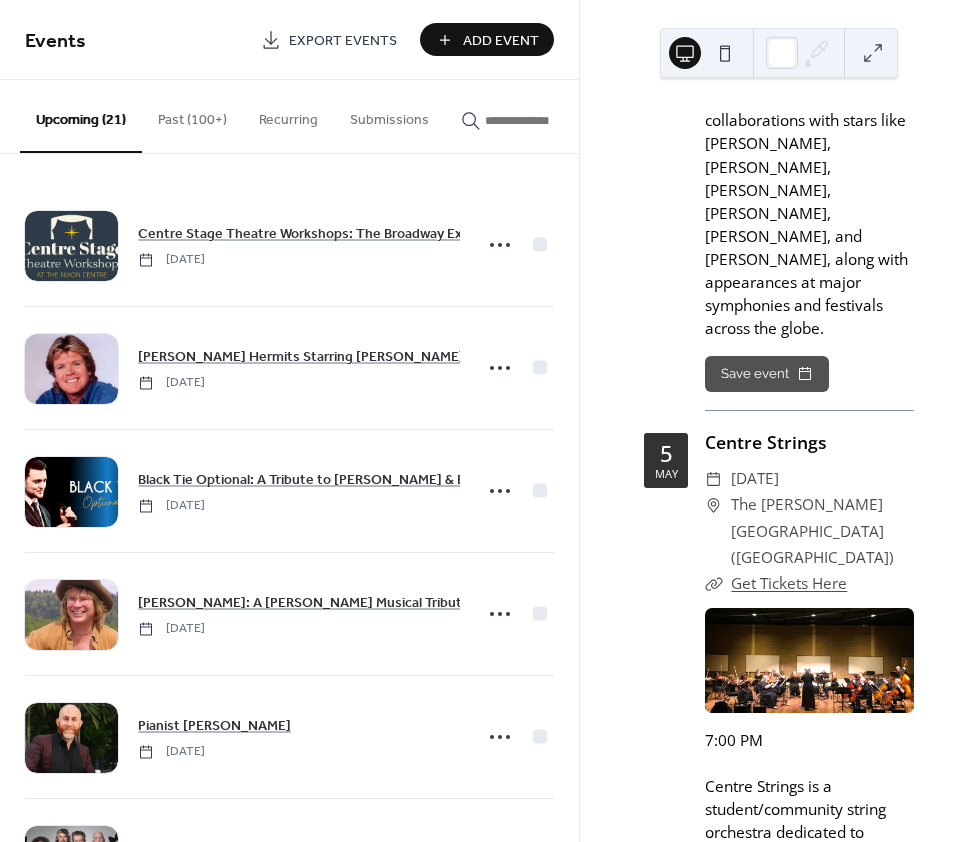 click on "Get Tickets Here" at bounding box center (789, 583) 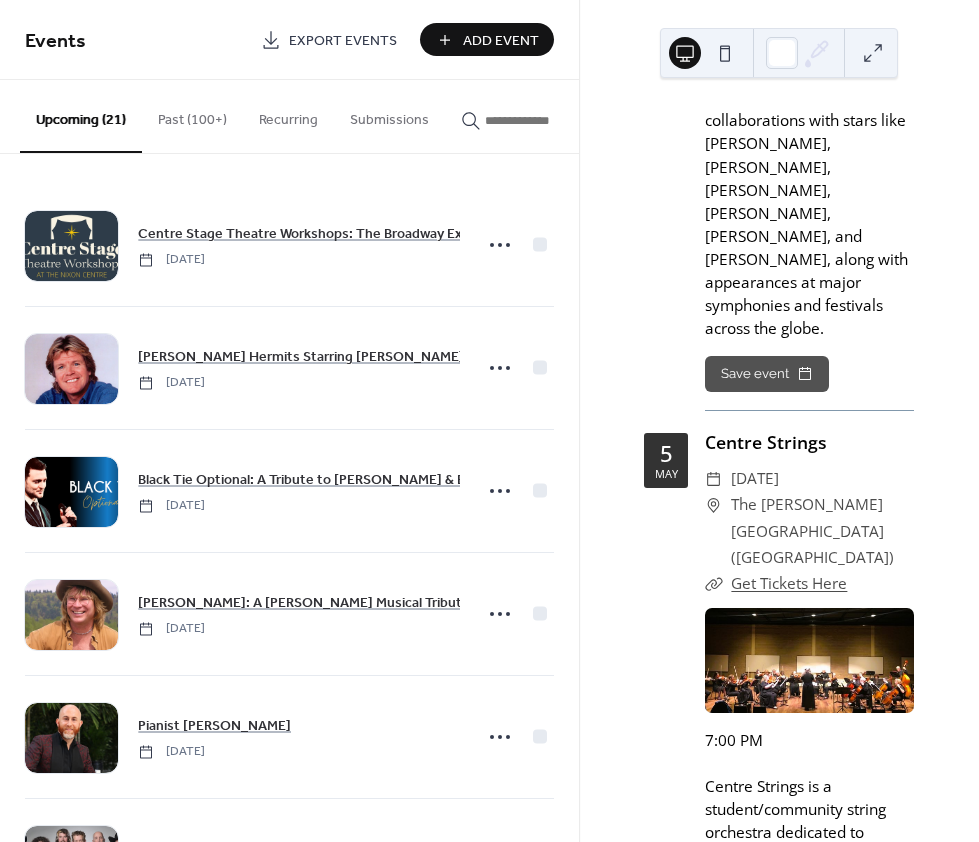 click on "Add Event" at bounding box center (501, 41) 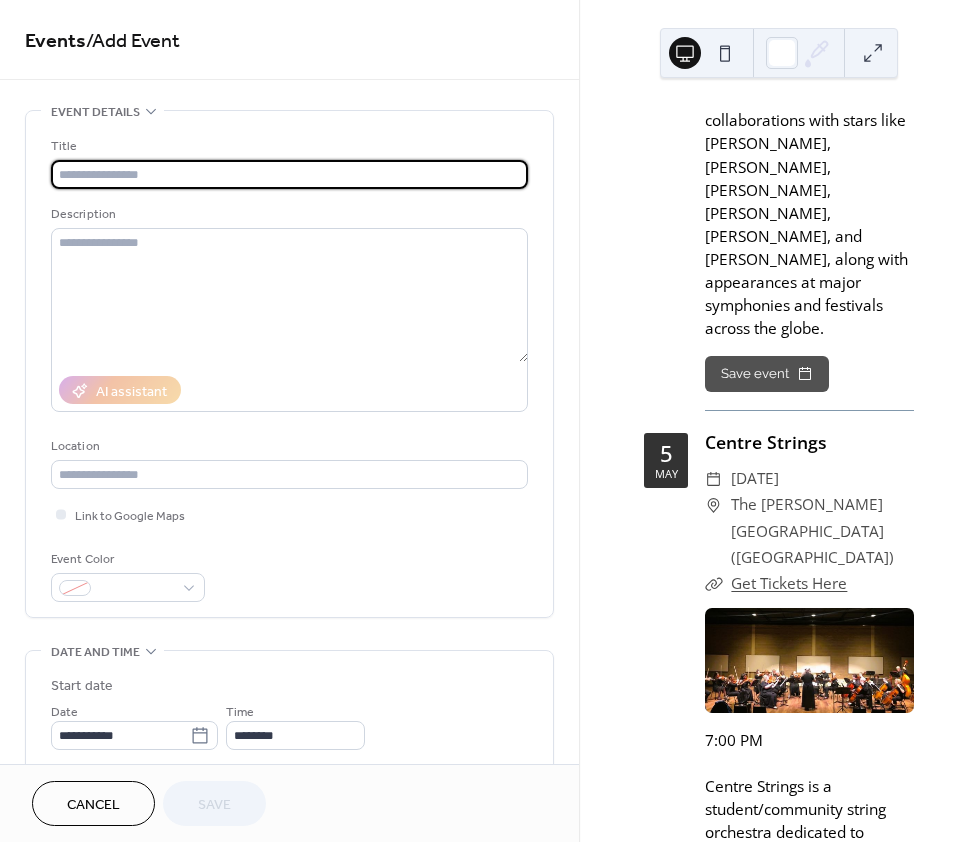 paste on "**********" 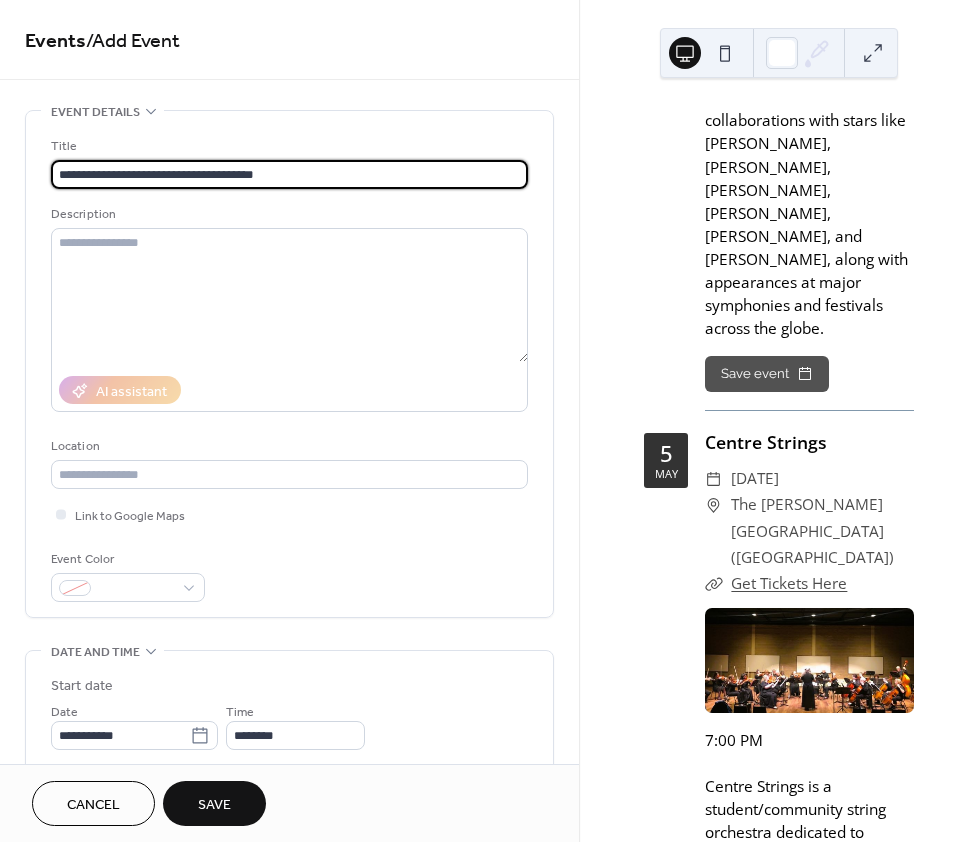 click on "**********" at bounding box center (289, 174) 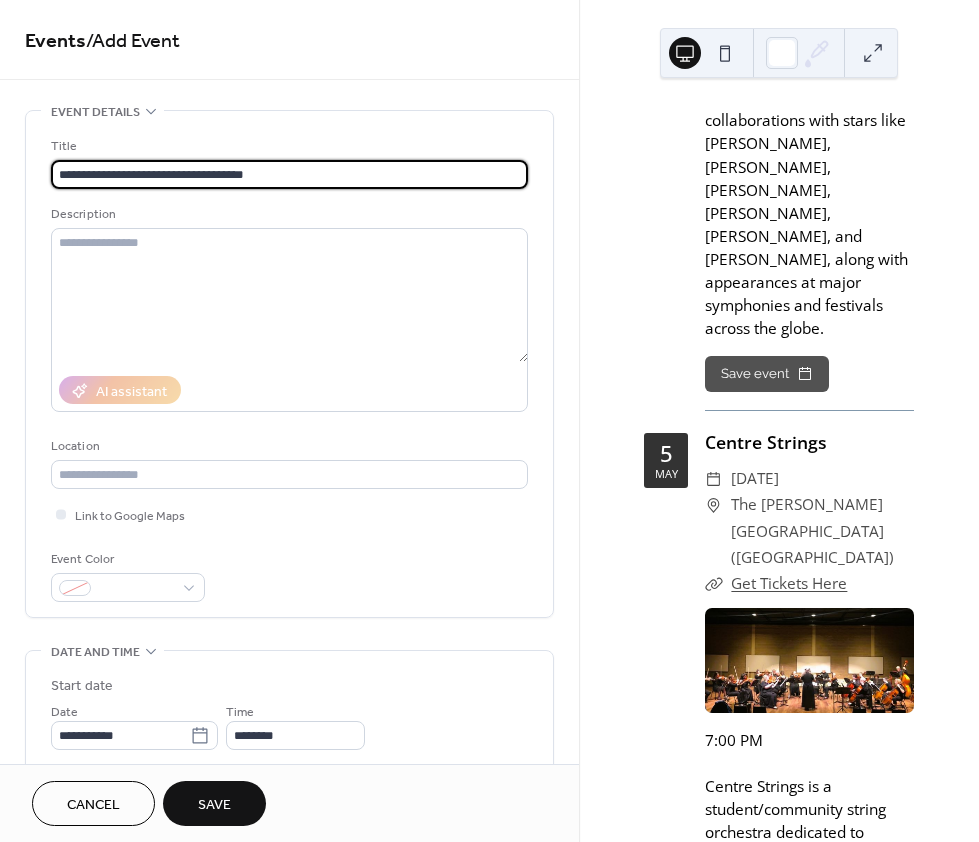scroll, scrollTop: 0, scrollLeft: 0, axis: both 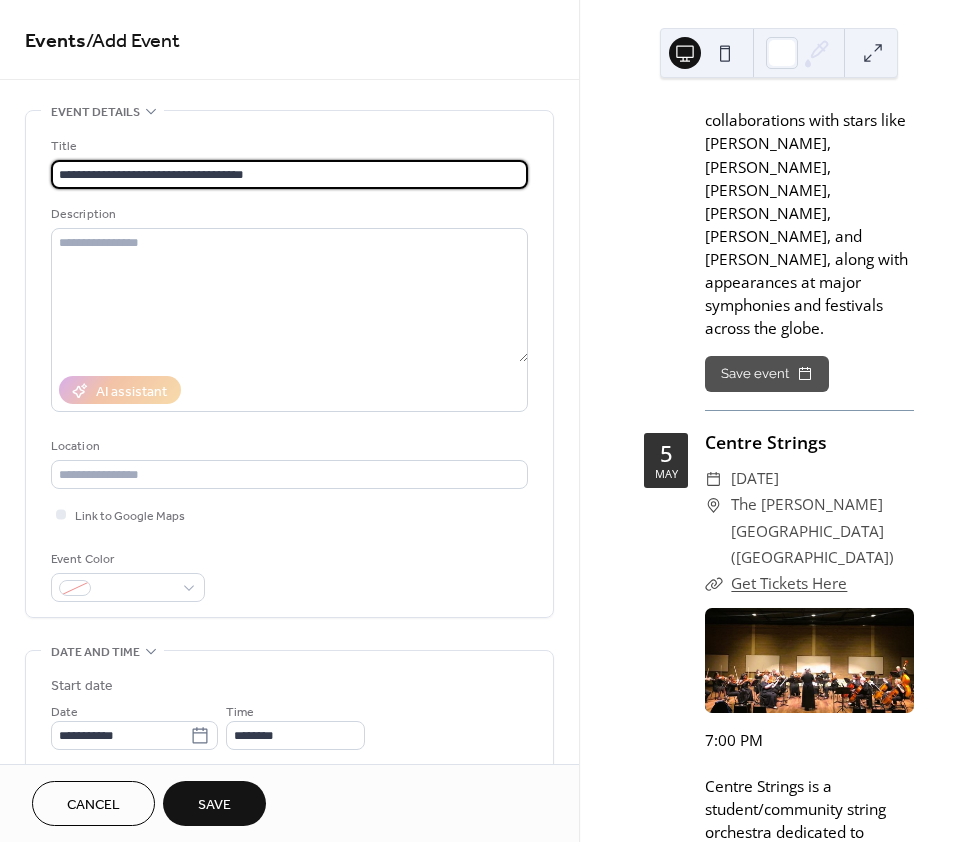 drag, startPoint x: 280, startPoint y: 171, endPoint x: 127, endPoint y: 170, distance: 153.00327 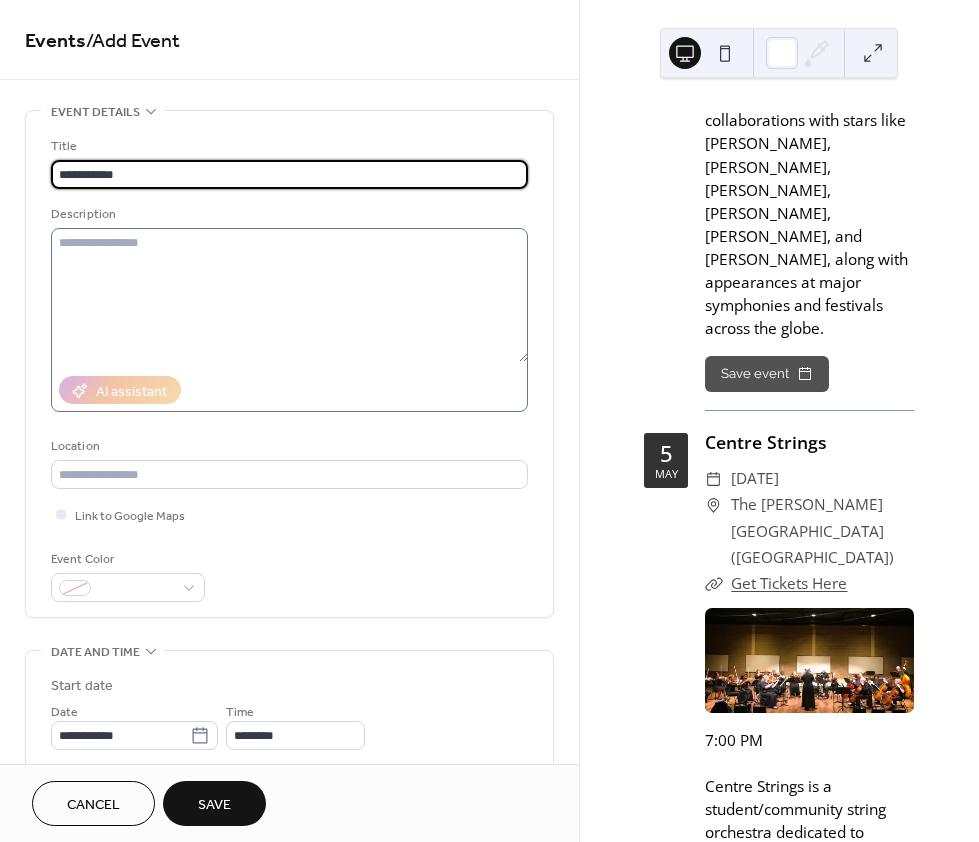 type on "**********" 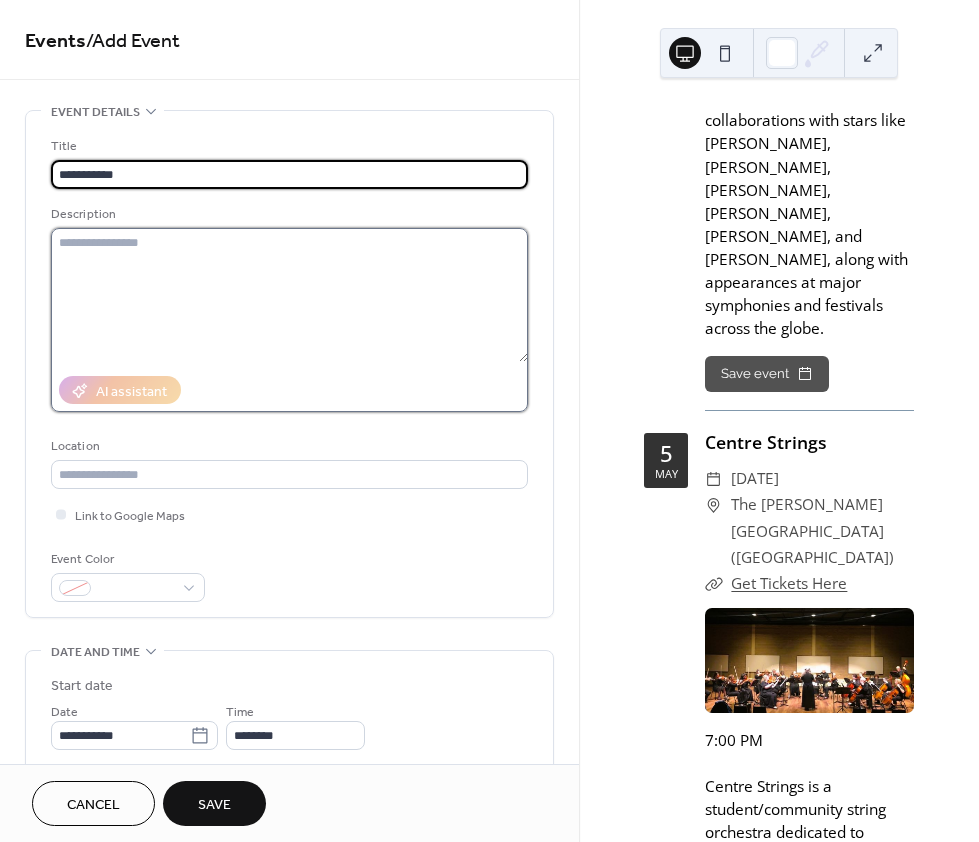 click at bounding box center (289, 295) 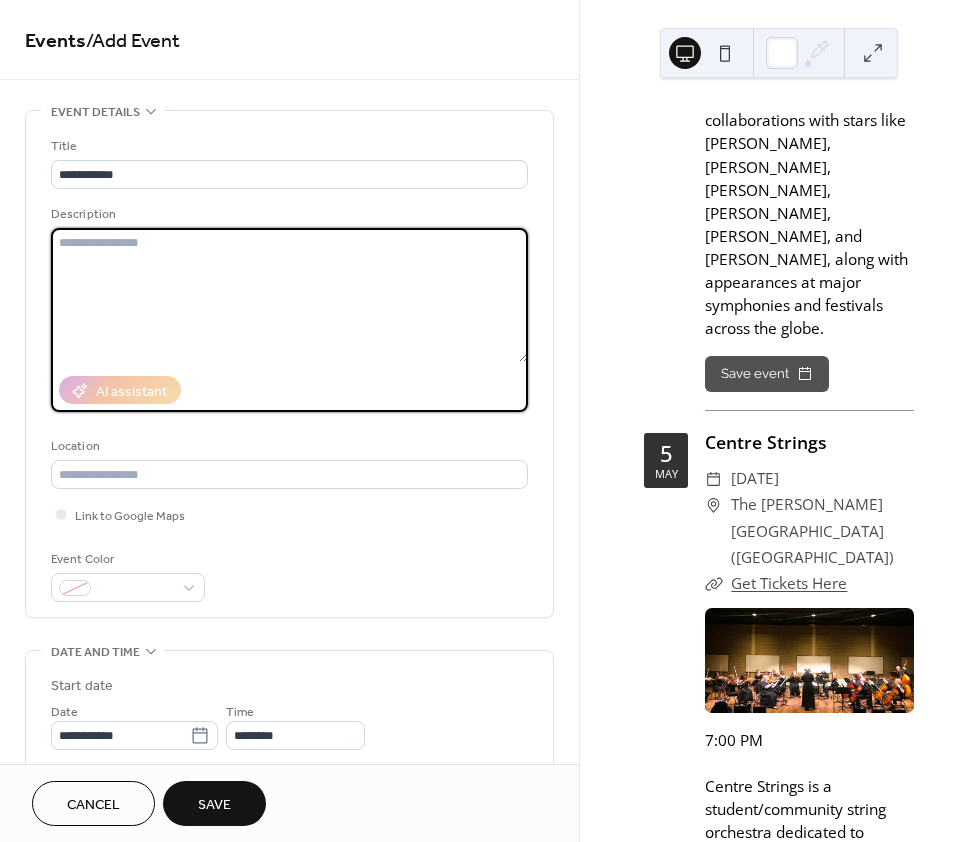 paste on "**********" 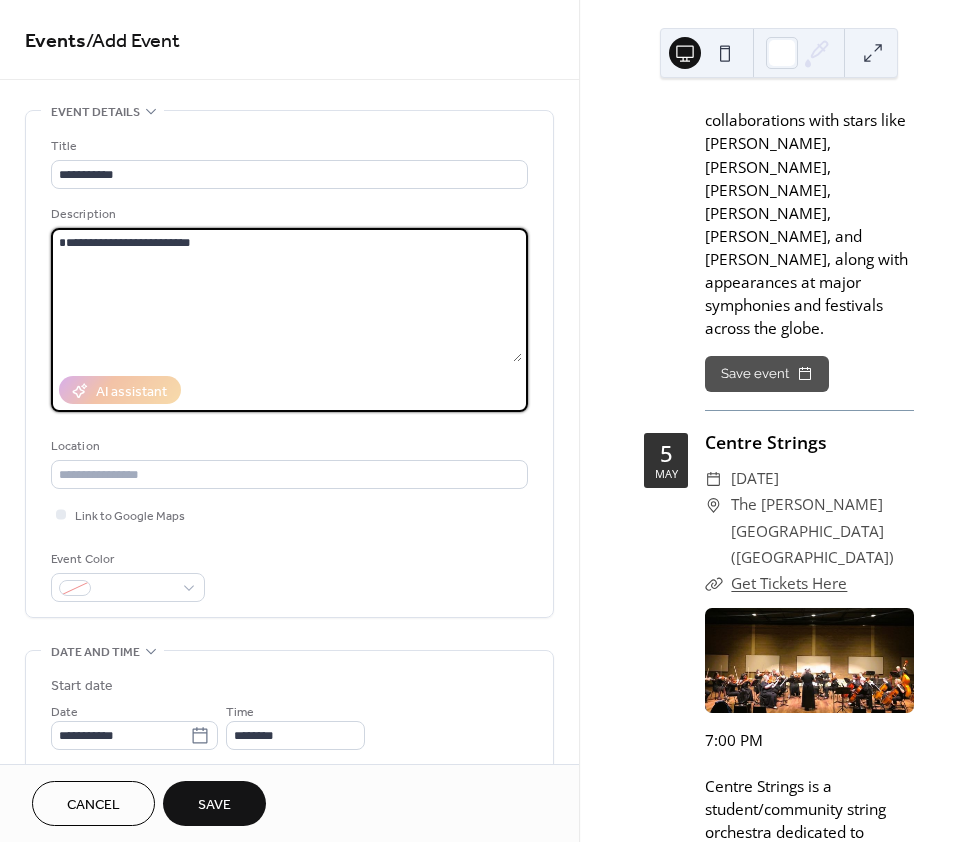 type on "**********" 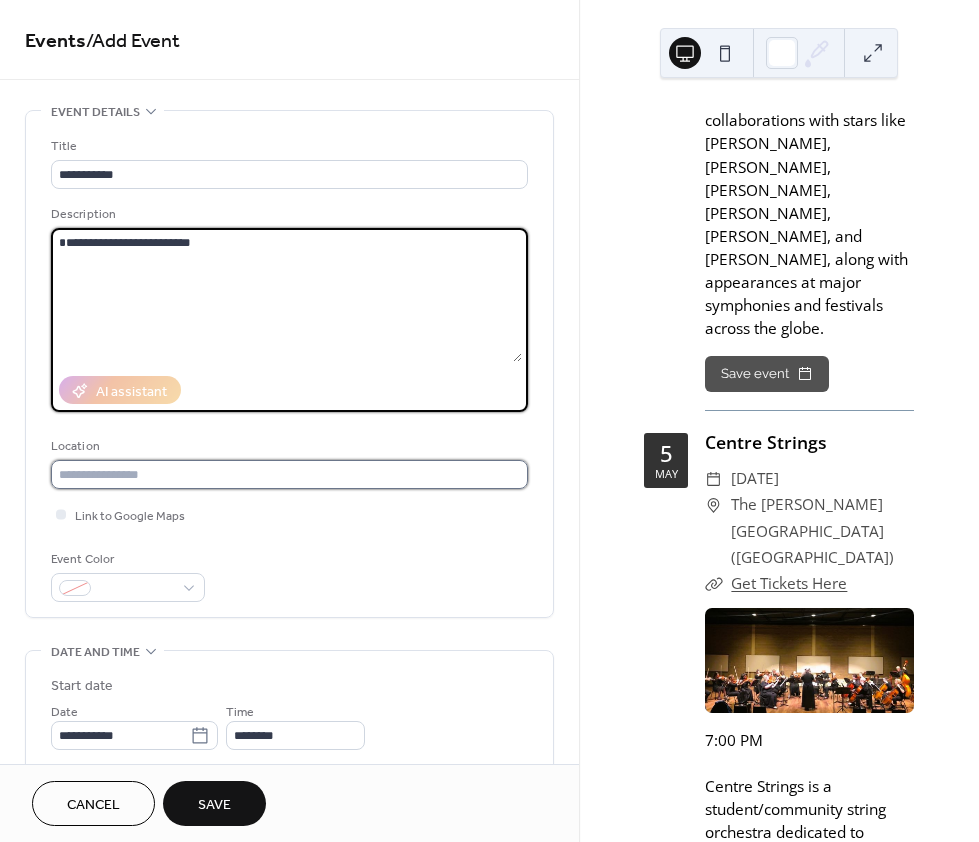 click at bounding box center (289, 474) 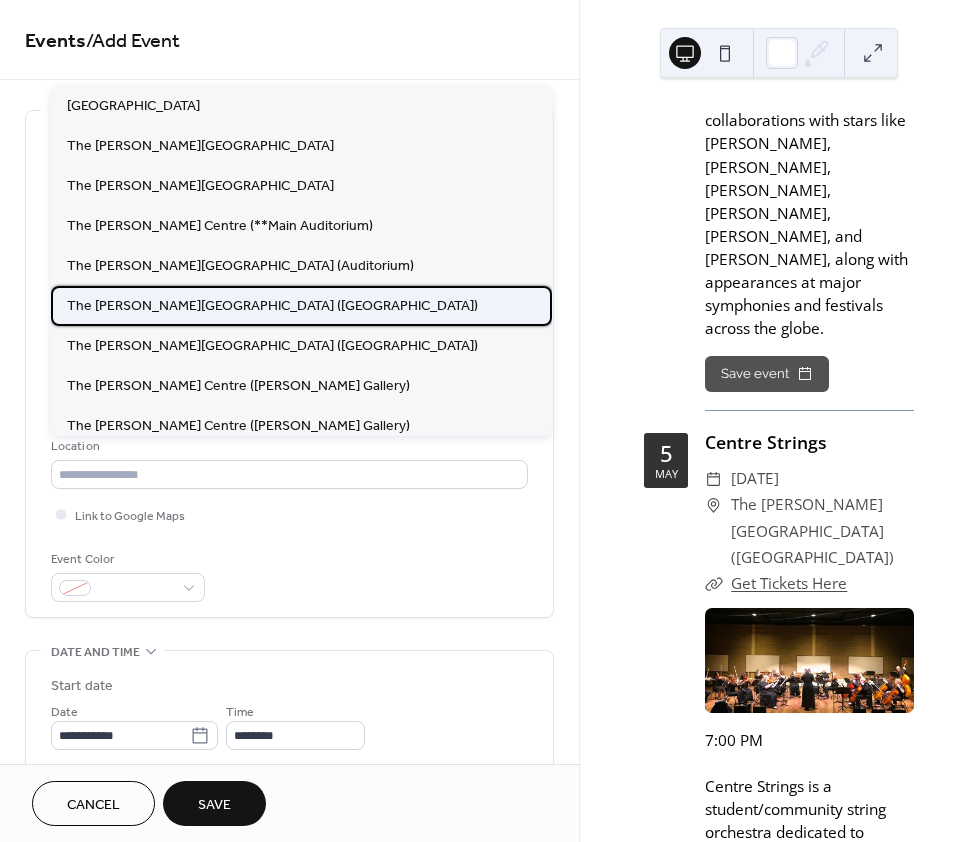 click on "The [PERSON_NAME][GEOGRAPHIC_DATA] ([GEOGRAPHIC_DATA])" at bounding box center (301, 306) 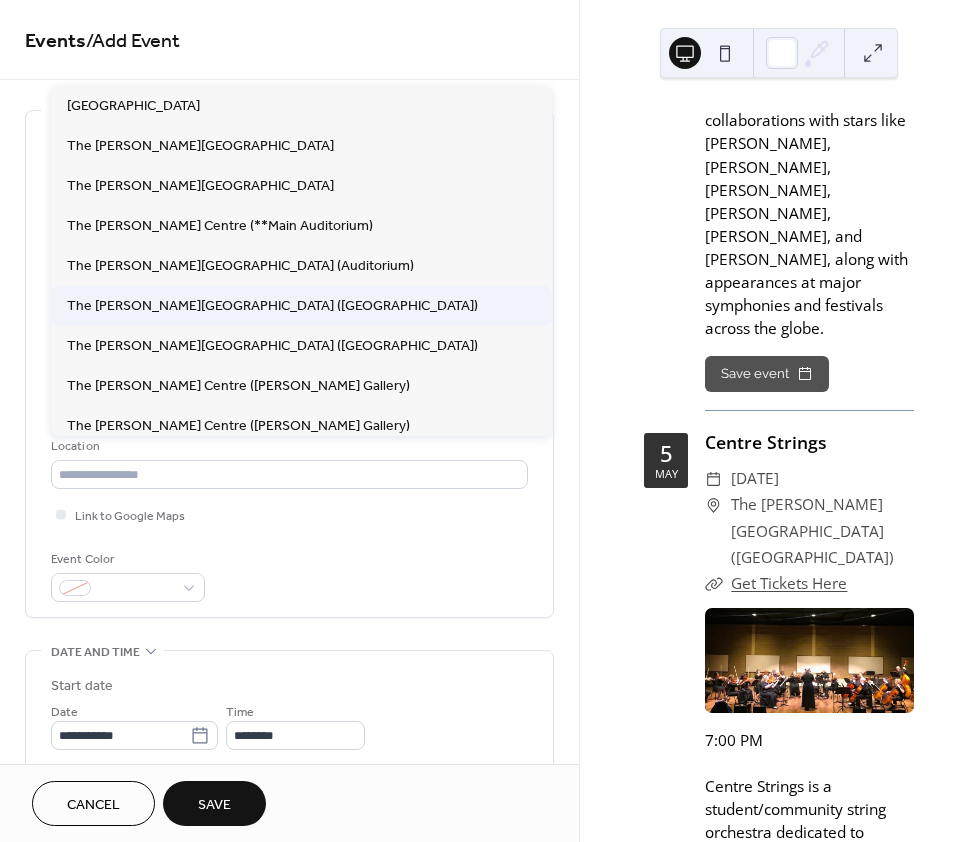 type on "**********" 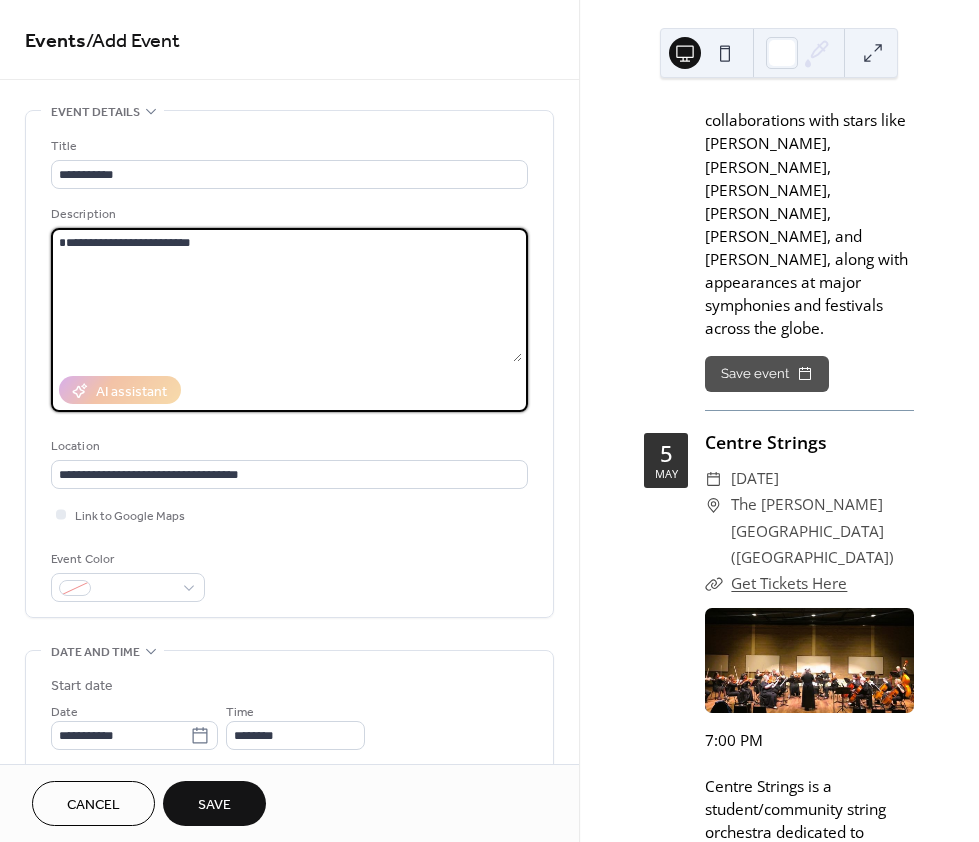 click on "**********" at bounding box center [286, 295] 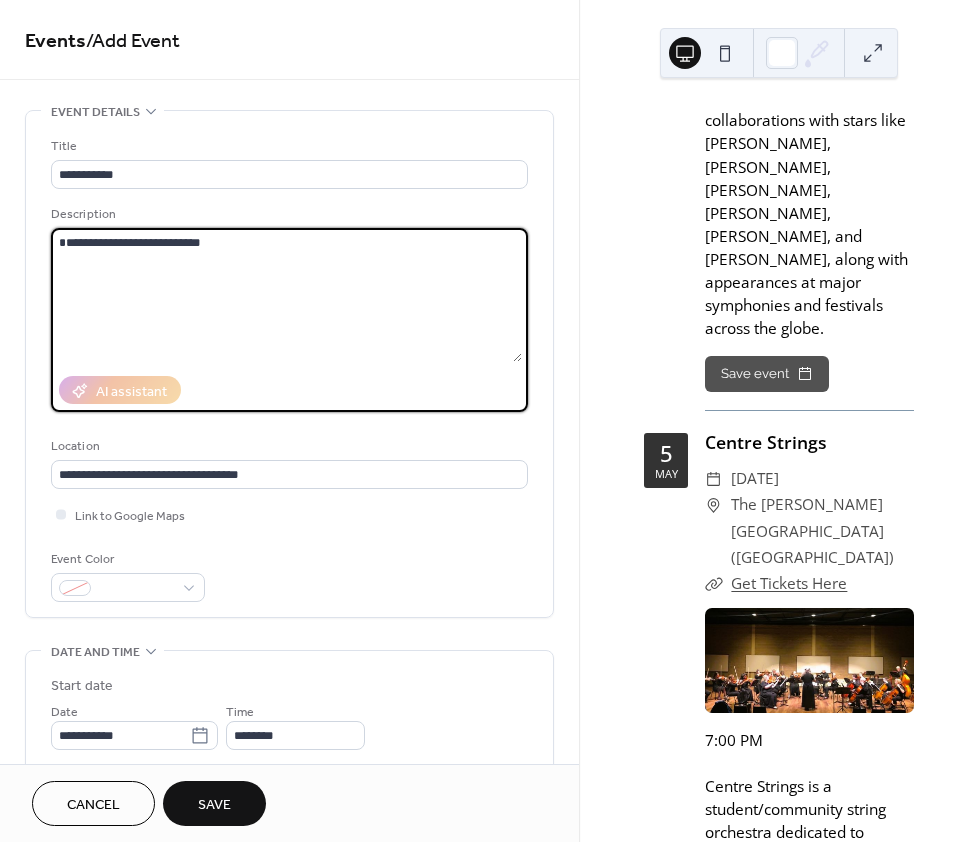 paste on "**********" 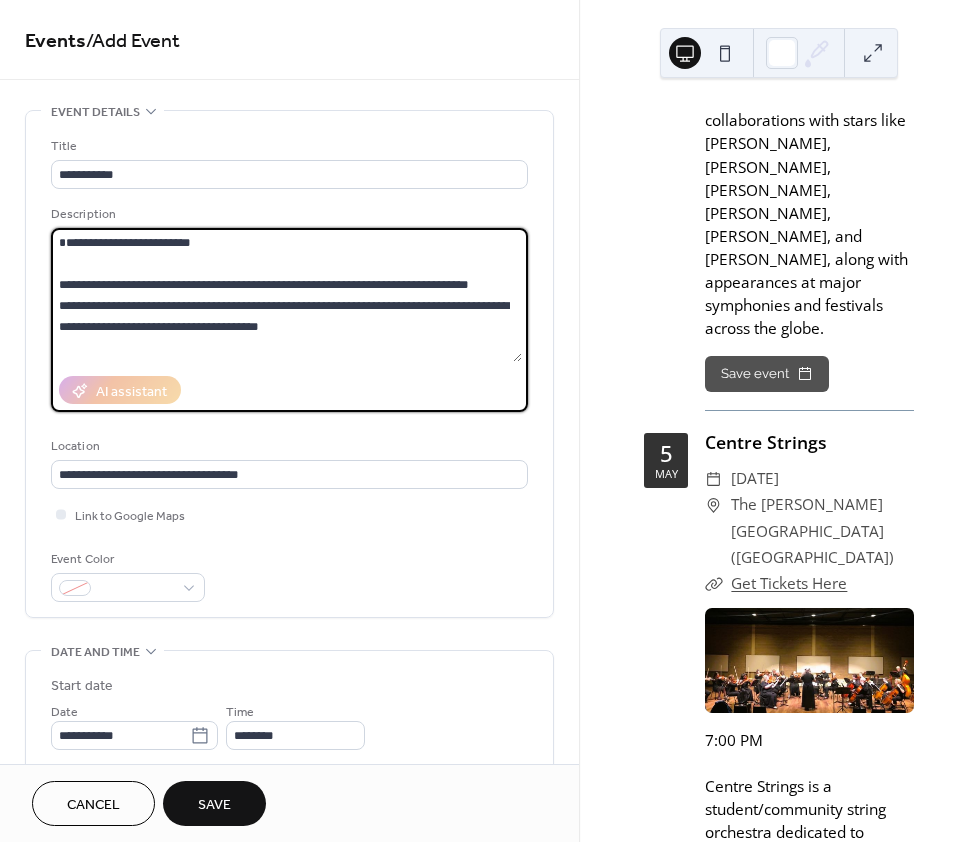click on "**********" at bounding box center (286, 295) 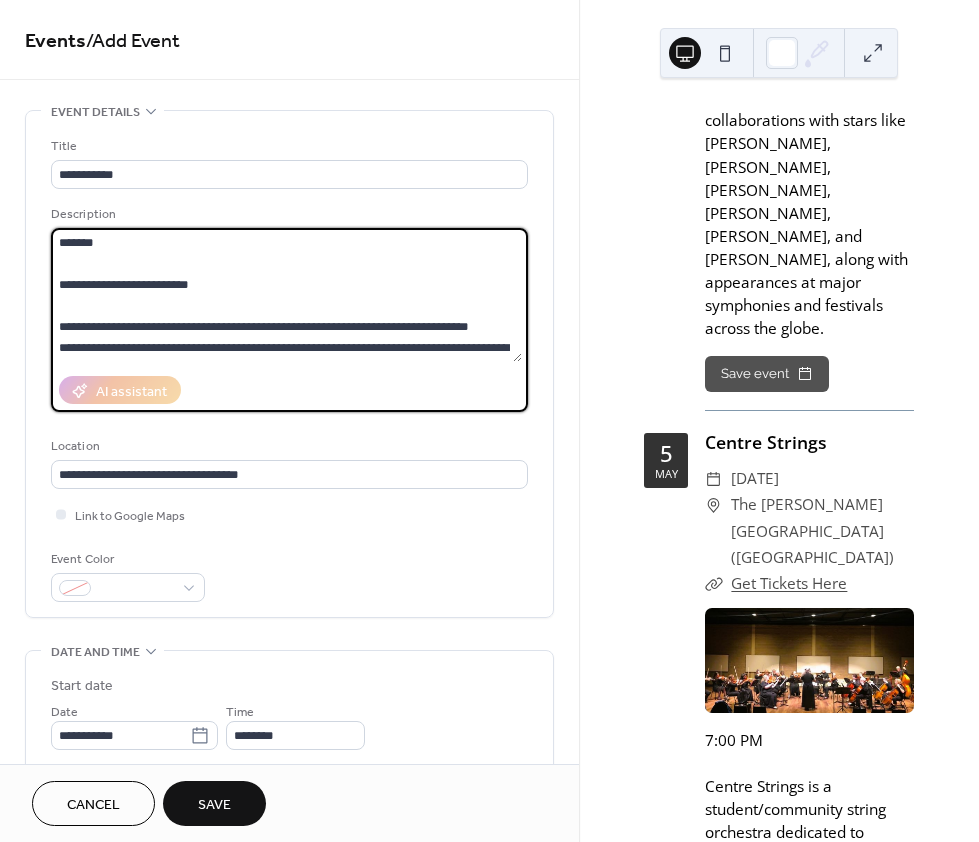click on "**********" at bounding box center (286, 295) 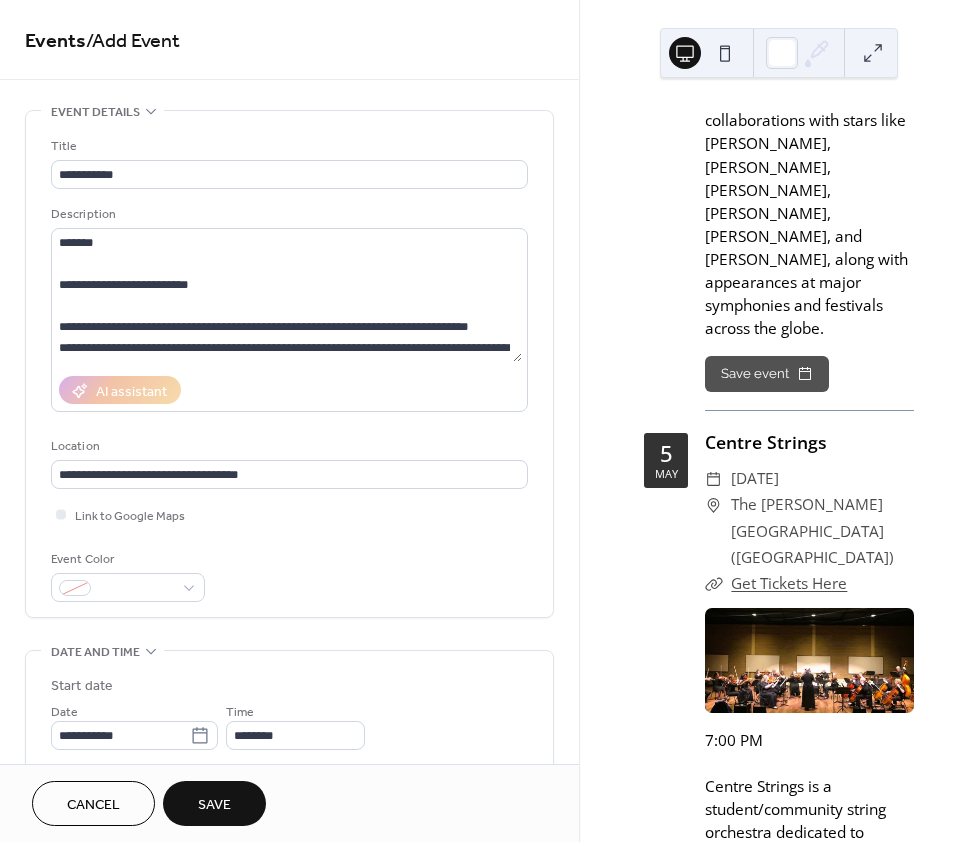 click on "**********" at bounding box center [289, 364] 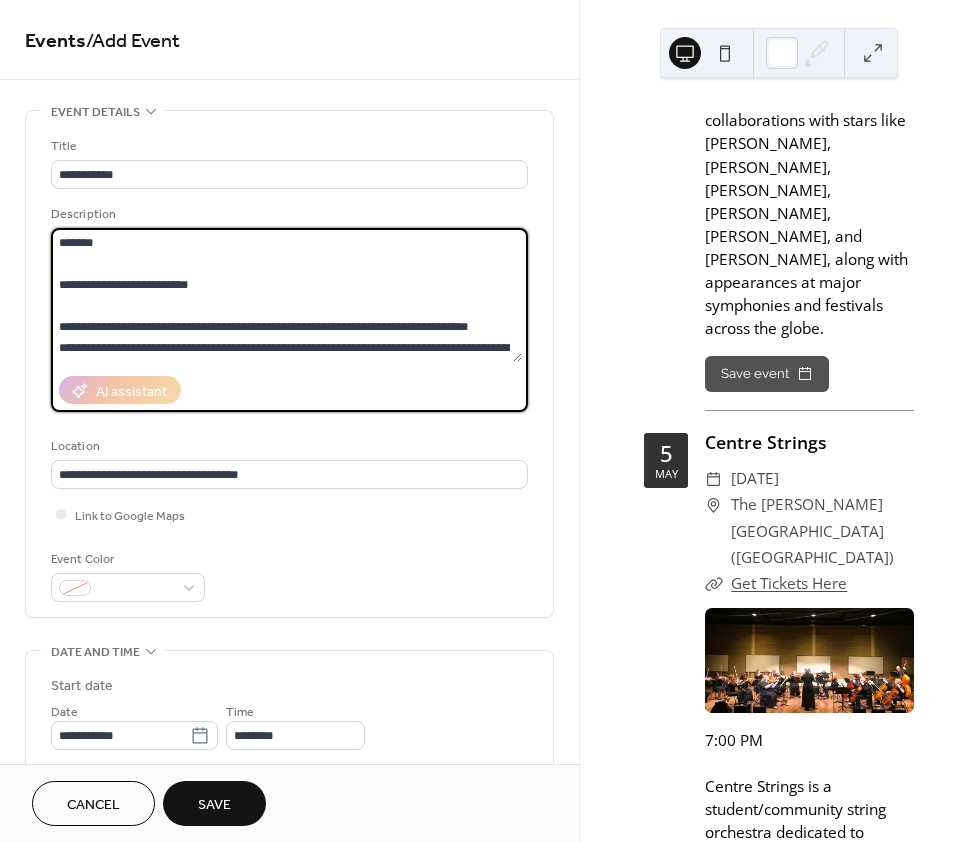 drag, startPoint x: 274, startPoint y: 289, endPoint x: -4, endPoint y: 293, distance: 278.02878 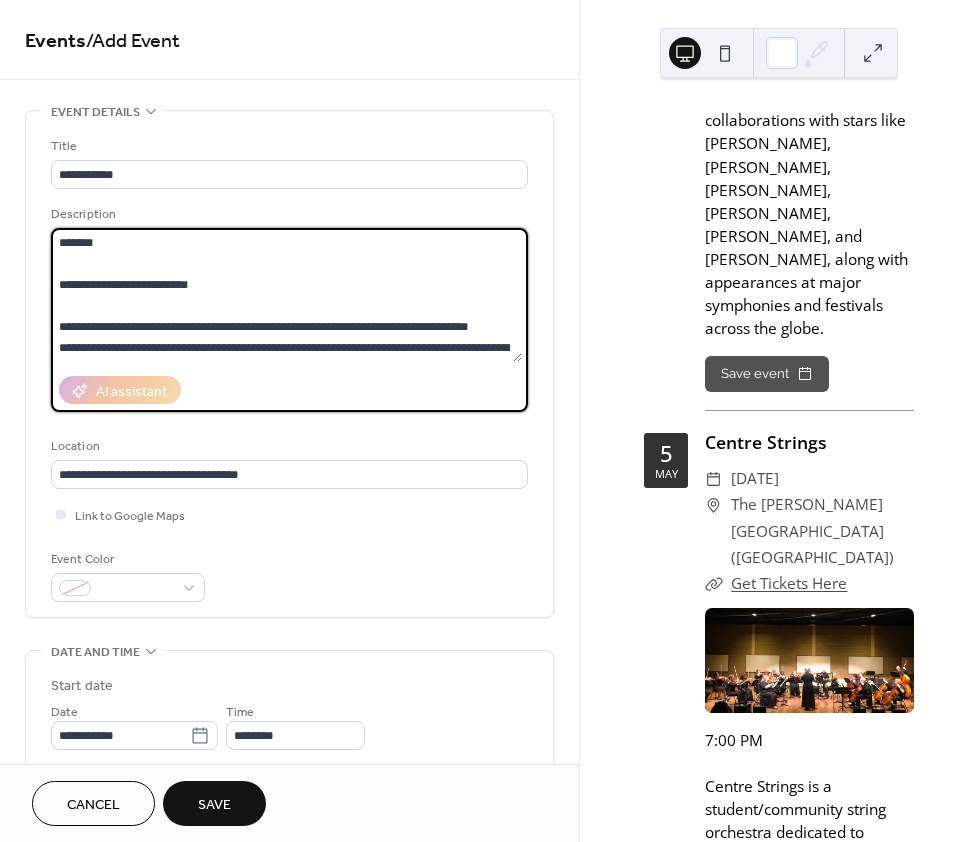 click on "**********" at bounding box center (489, 421) 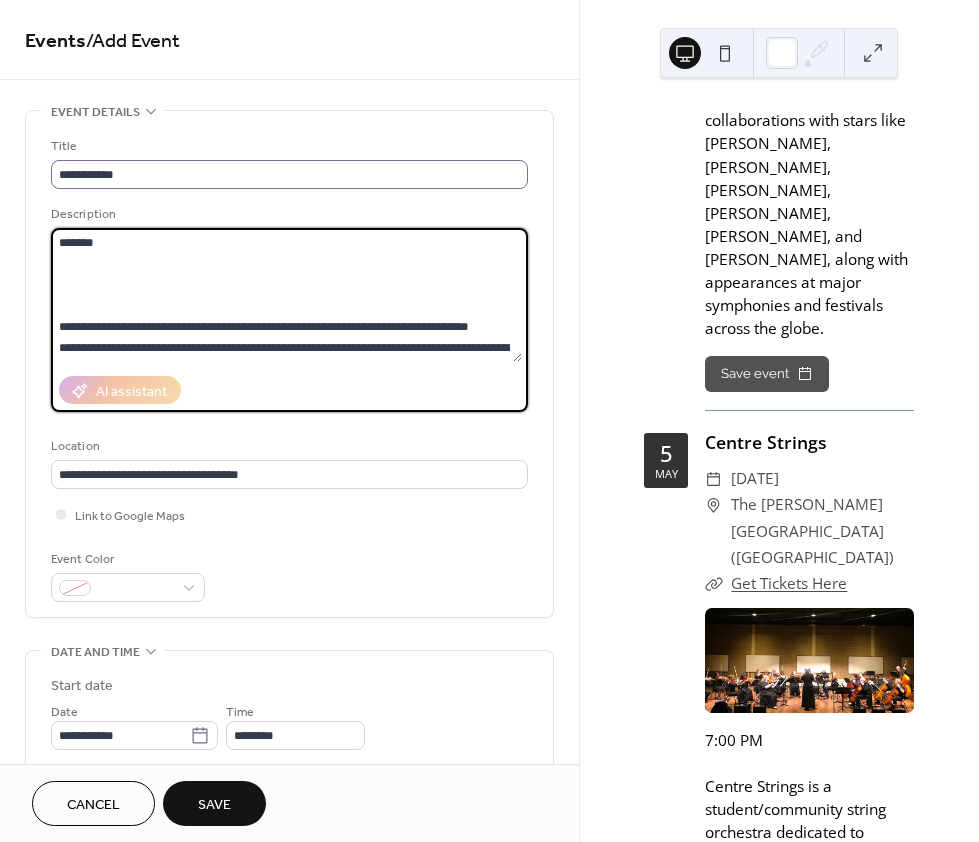 type on "**********" 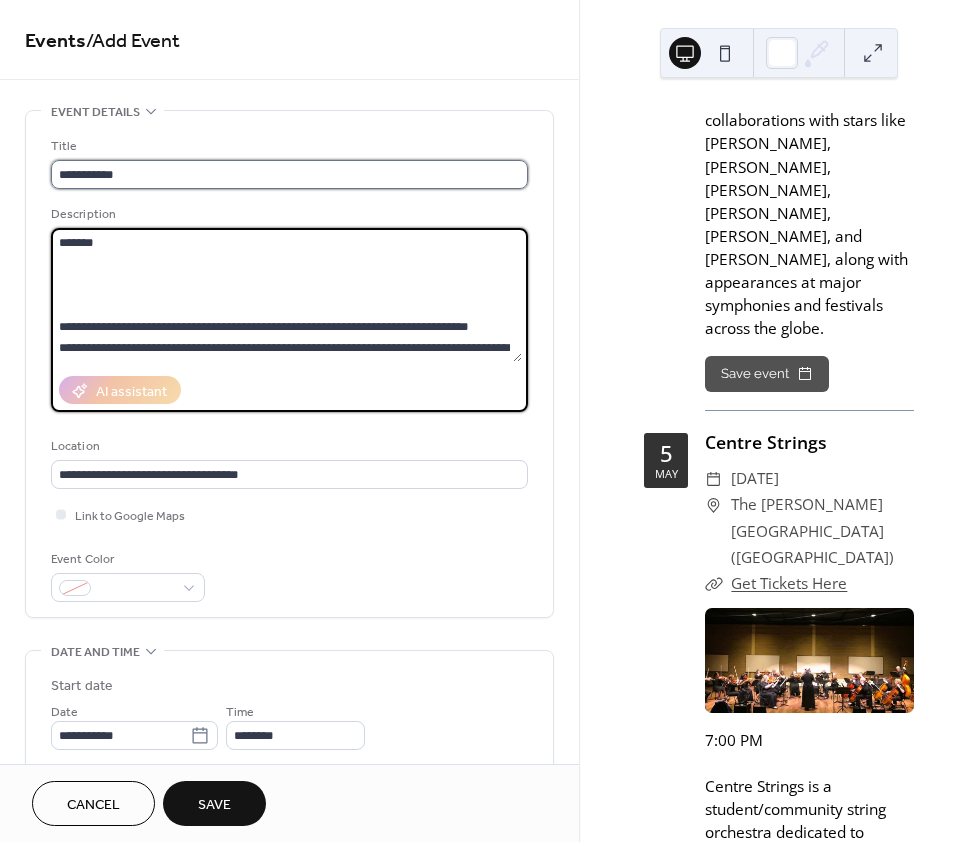 click on "**********" at bounding box center [286, 174] 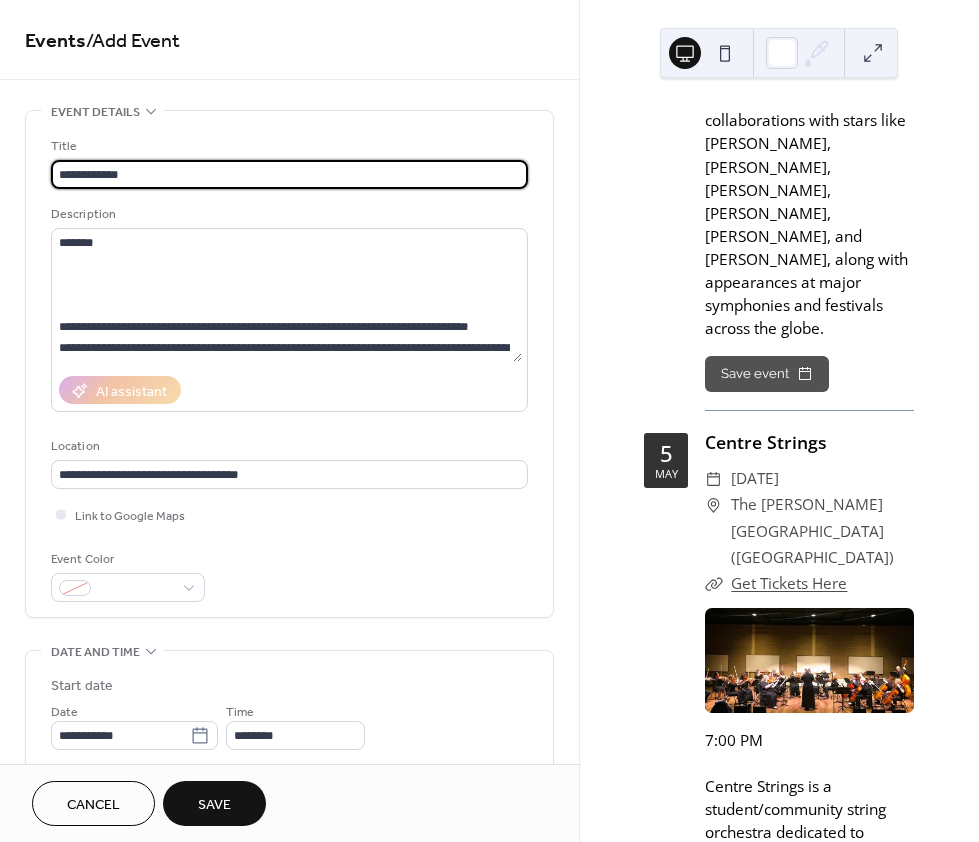 paste on "**********" 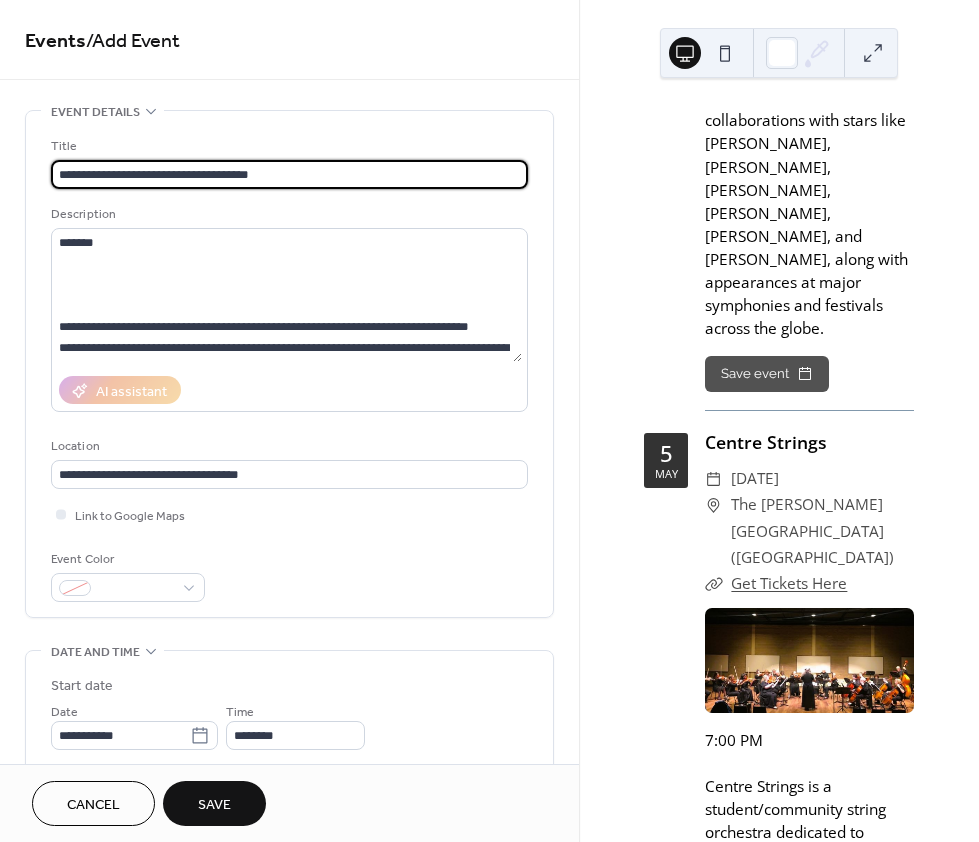 click on "**********" at bounding box center [286, 174] 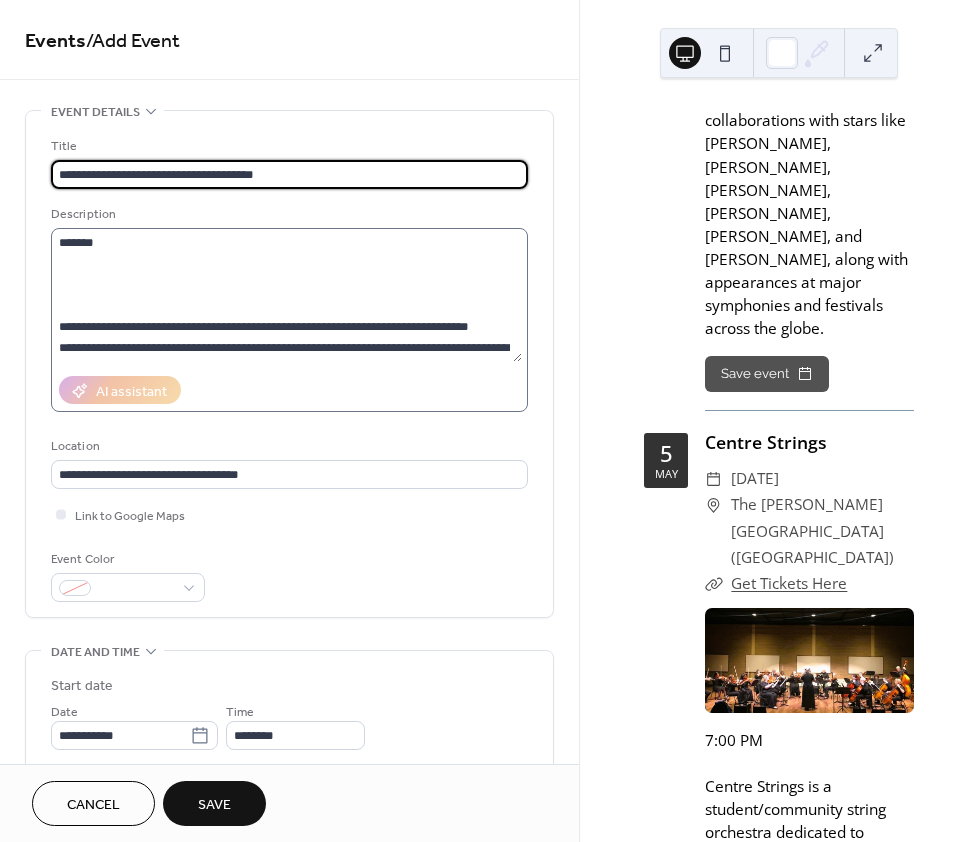 type on "**********" 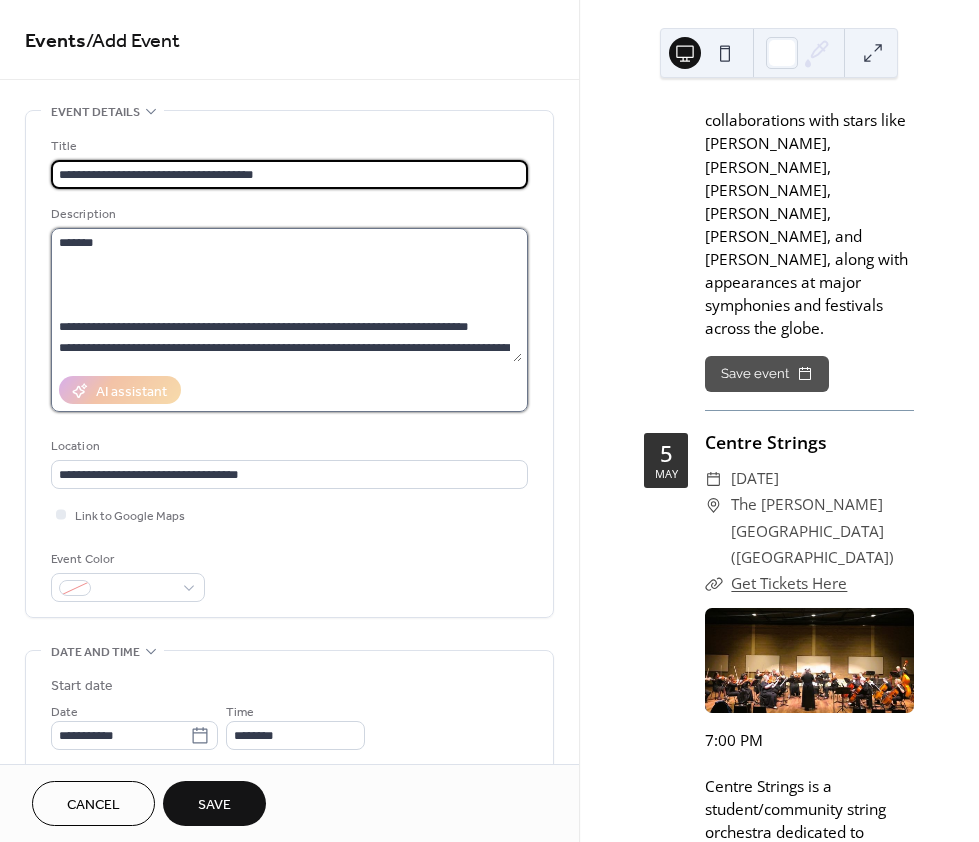 click on "**********" at bounding box center (286, 295) 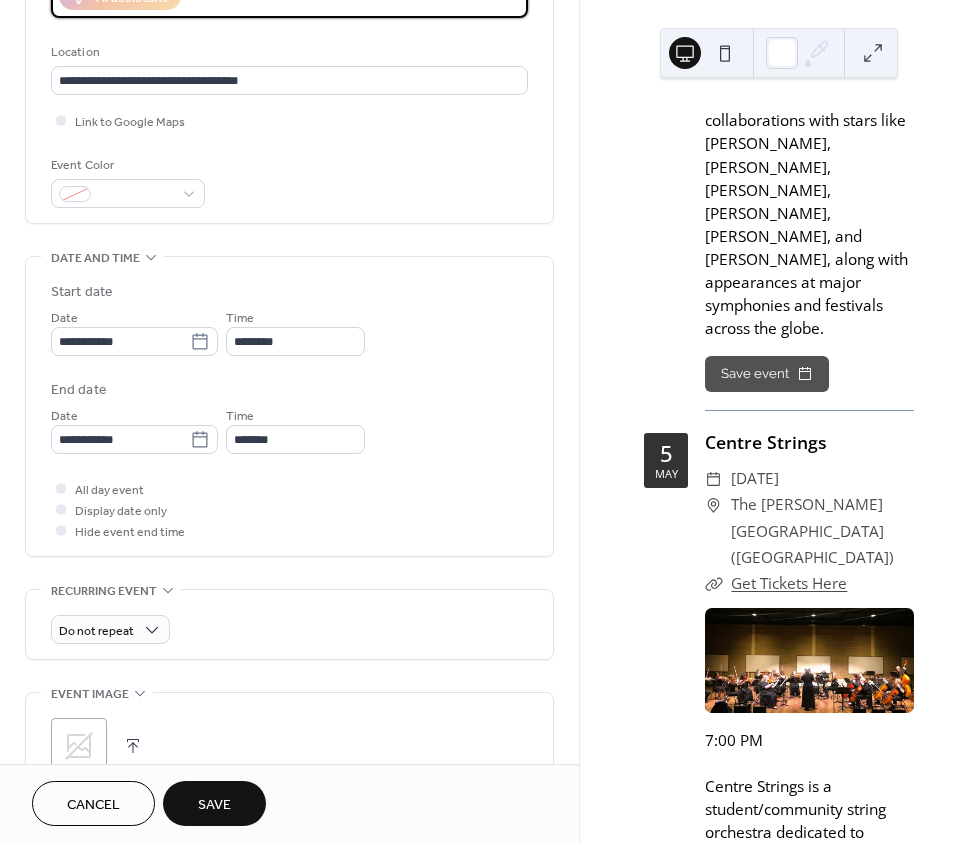 scroll, scrollTop: 406, scrollLeft: 0, axis: vertical 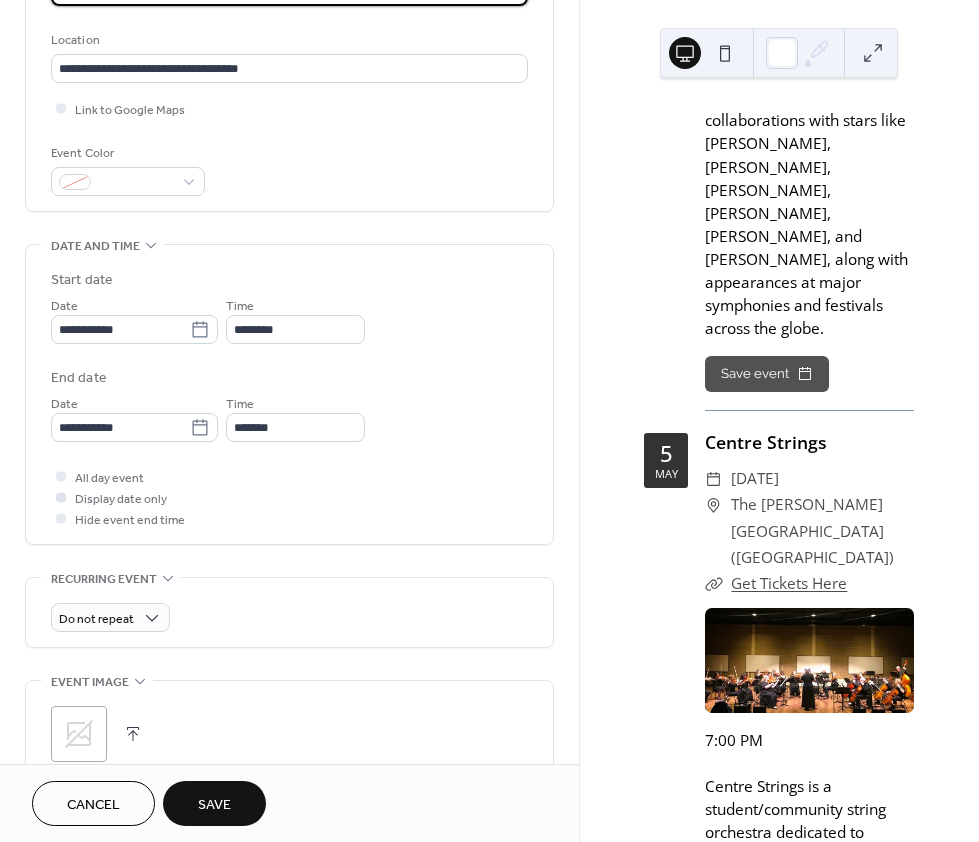 type on "**********" 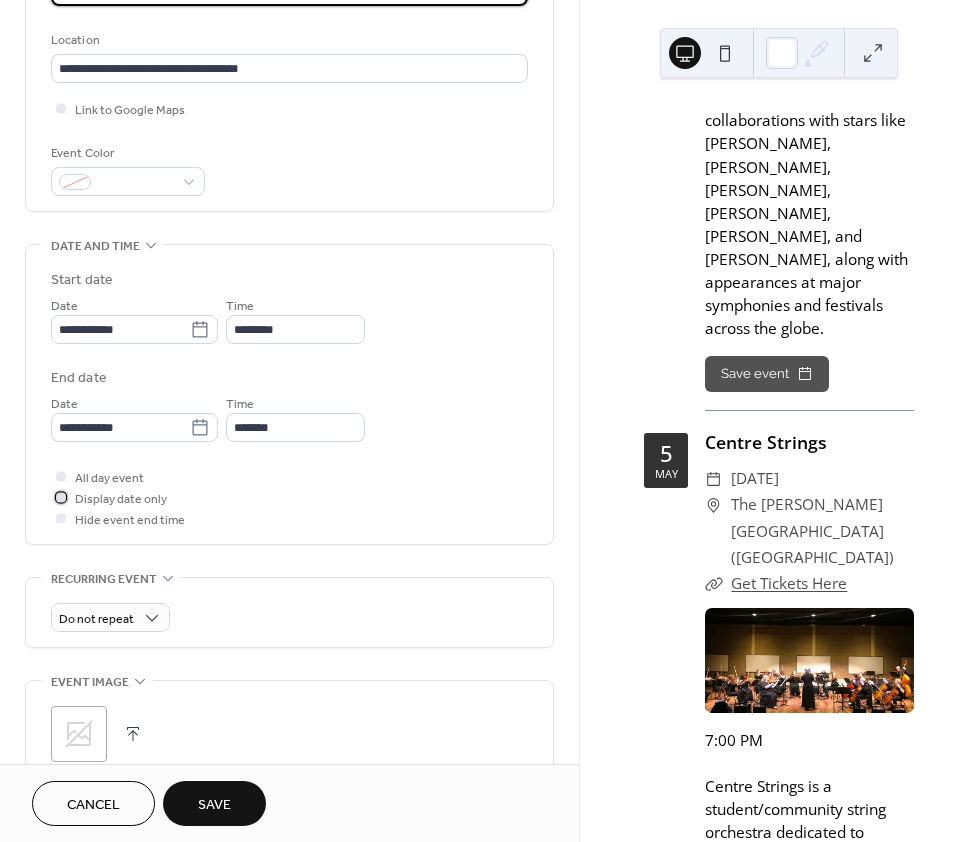 click on "Display date only" at bounding box center [121, 499] 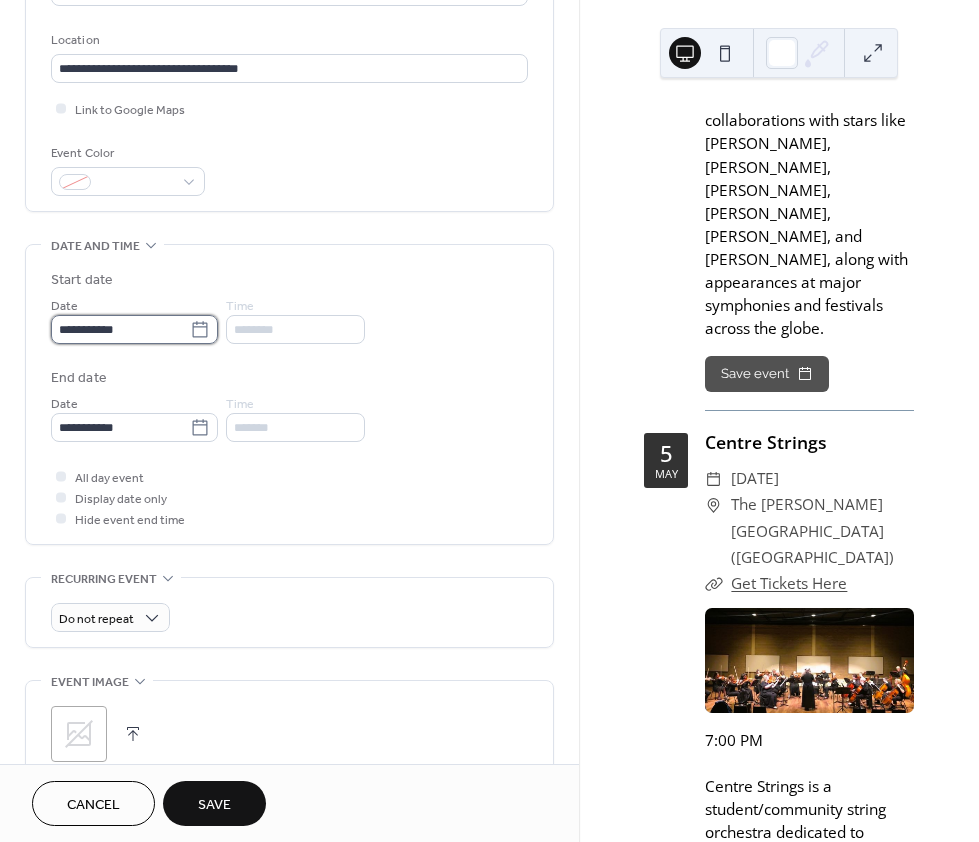 click on "**********" at bounding box center (120, 329) 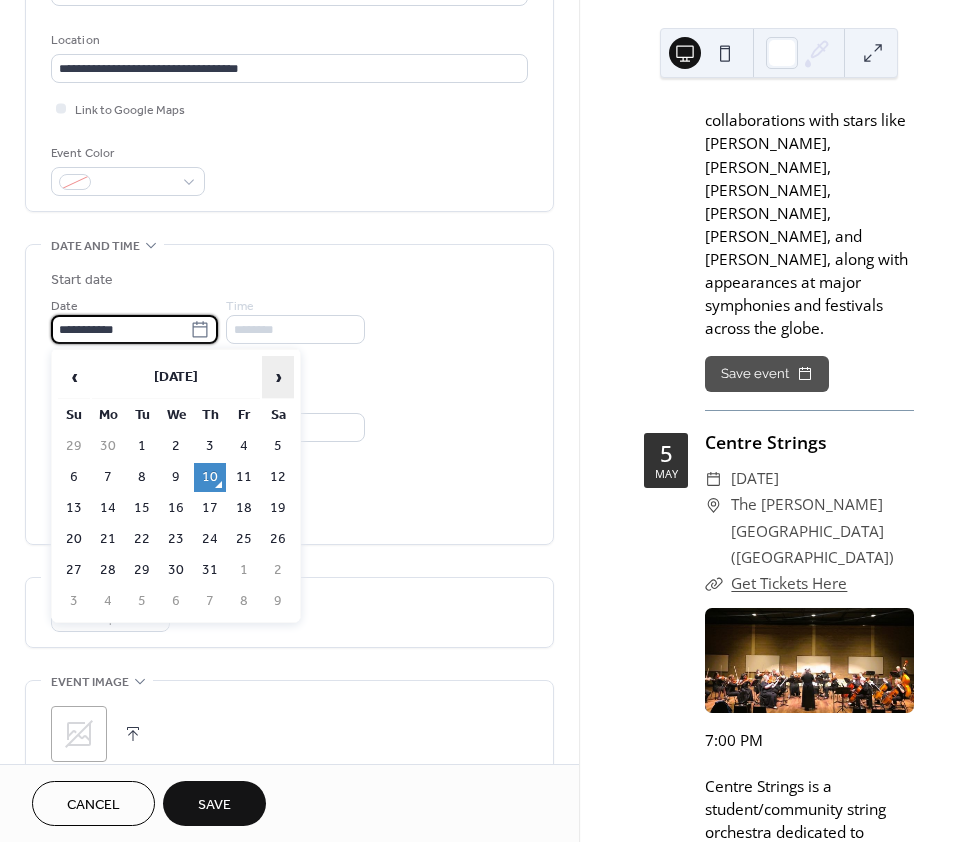 click on "›" at bounding box center [278, 377] 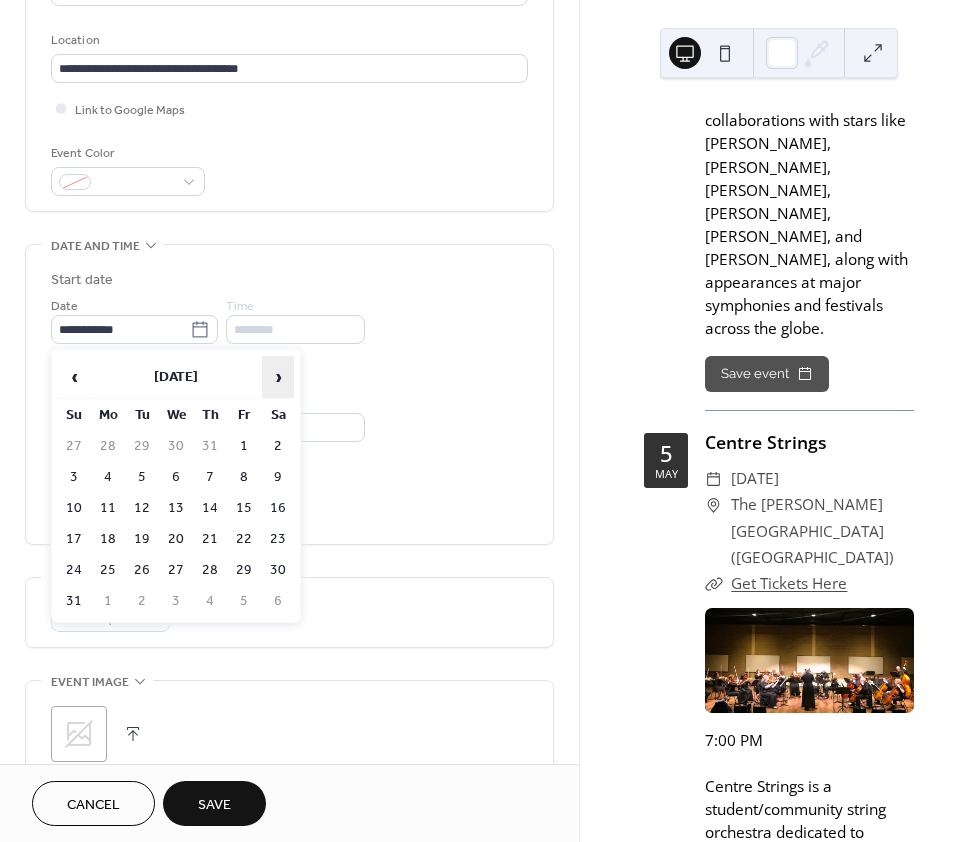 click on "›" at bounding box center [278, 377] 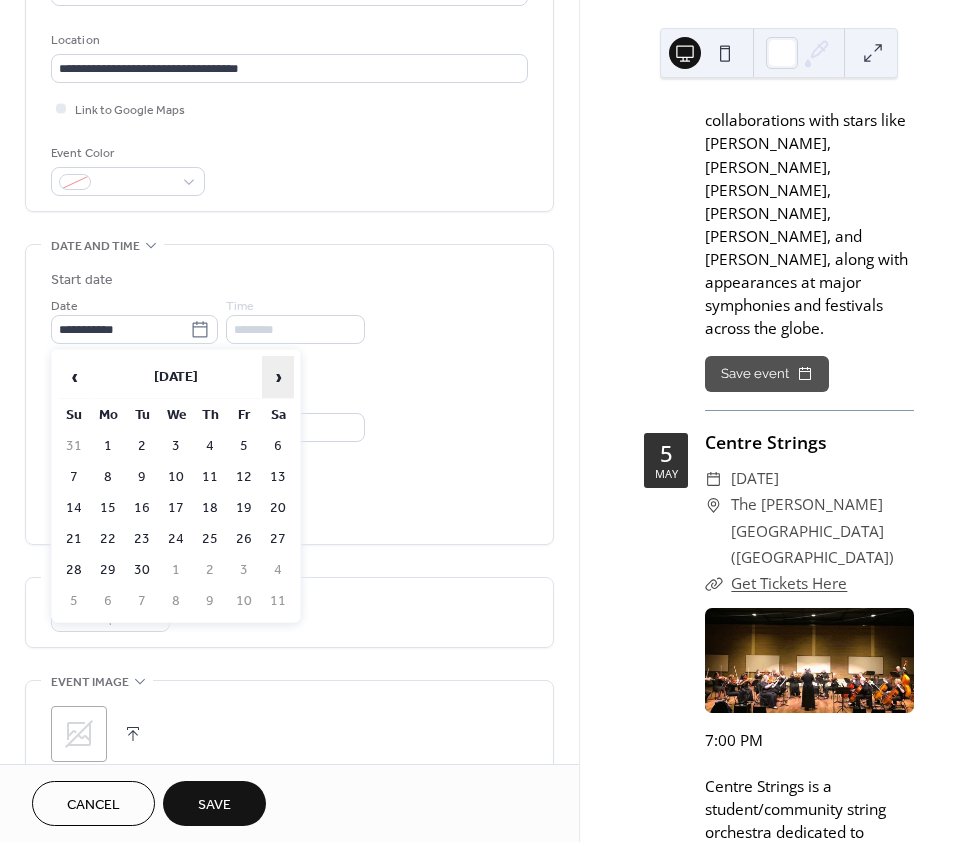 click on "›" at bounding box center (278, 377) 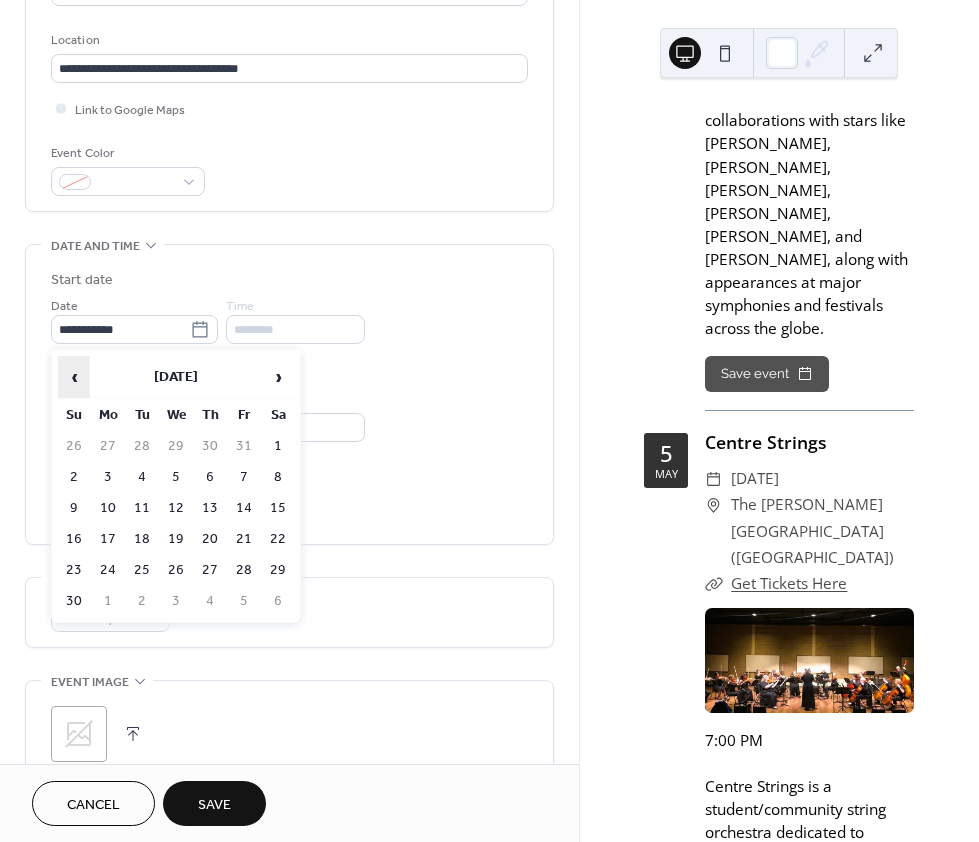 click on "‹" at bounding box center [74, 377] 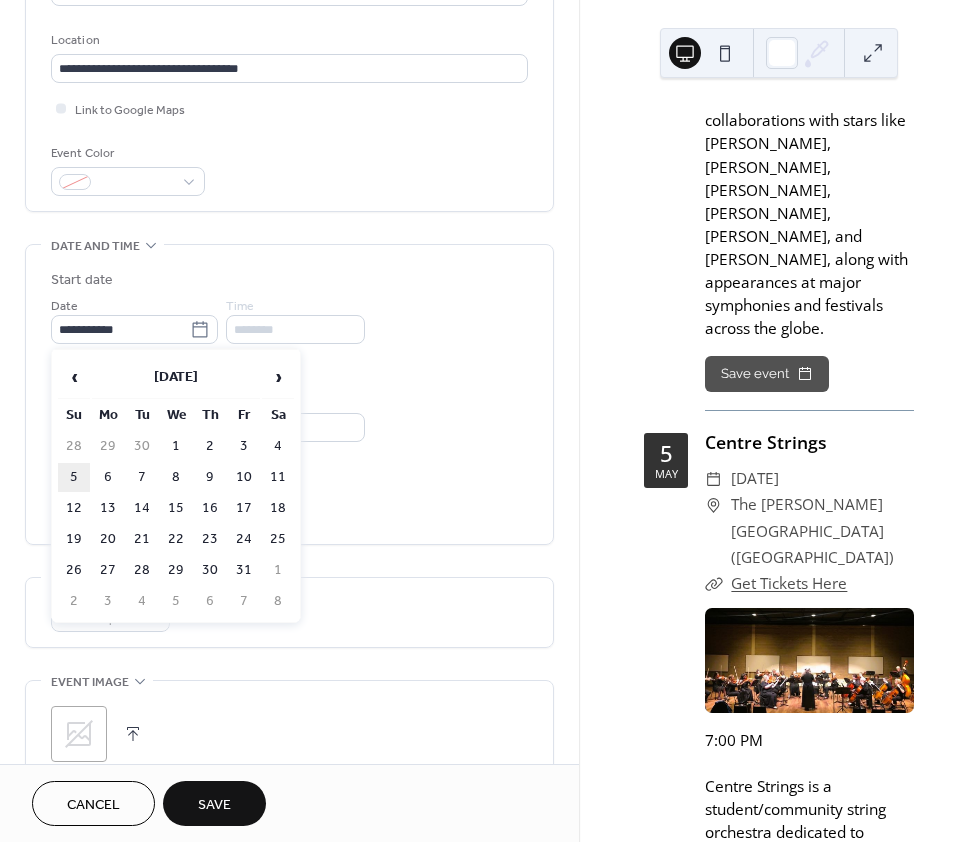 click on "5" at bounding box center (74, 477) 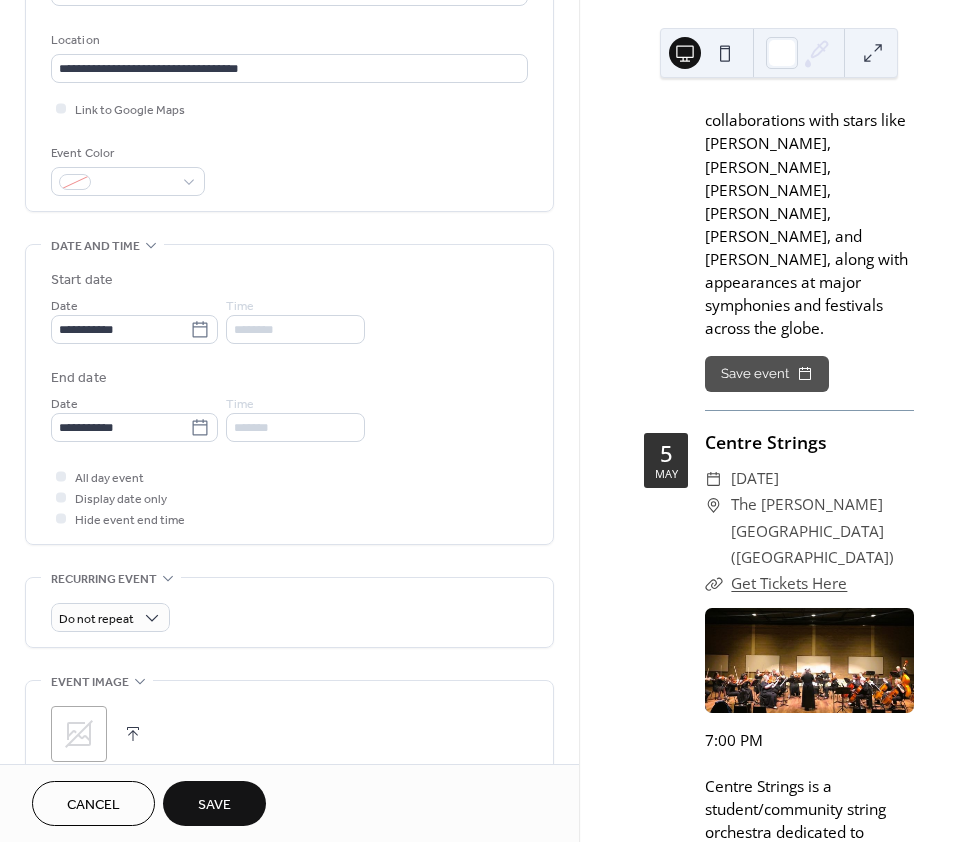 click on "**********" at bounding box center [289, 417] 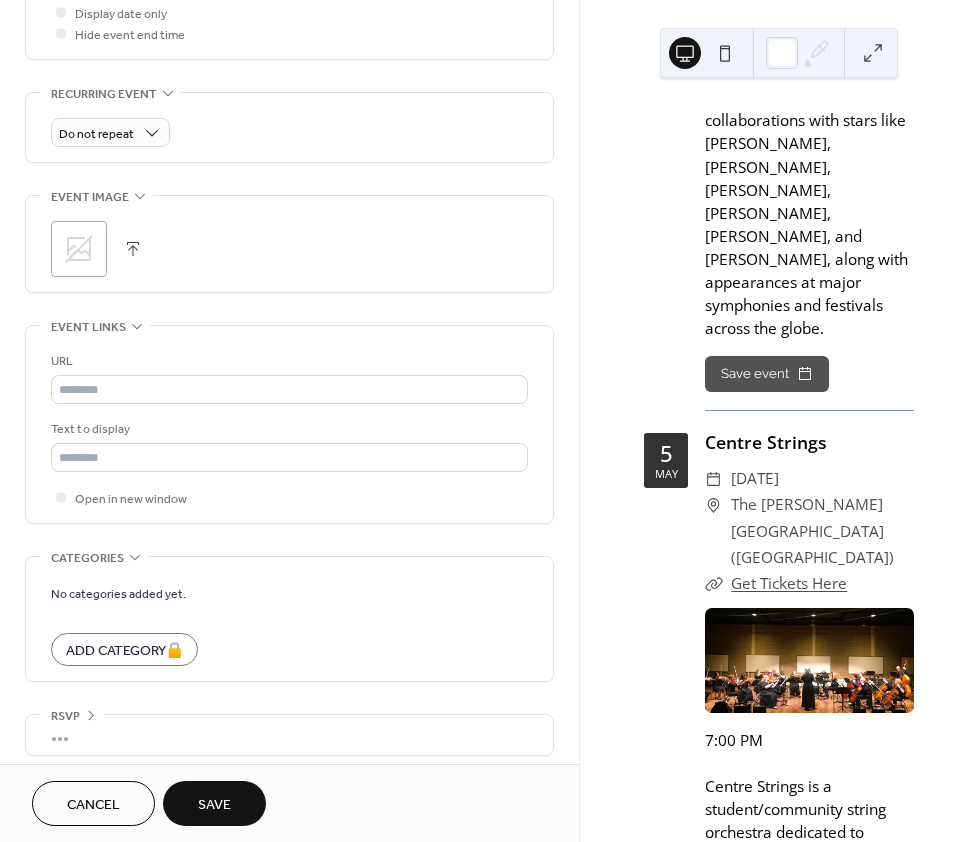scroll, scrollTop: 897, scrollLeft: 0, axis: vertical 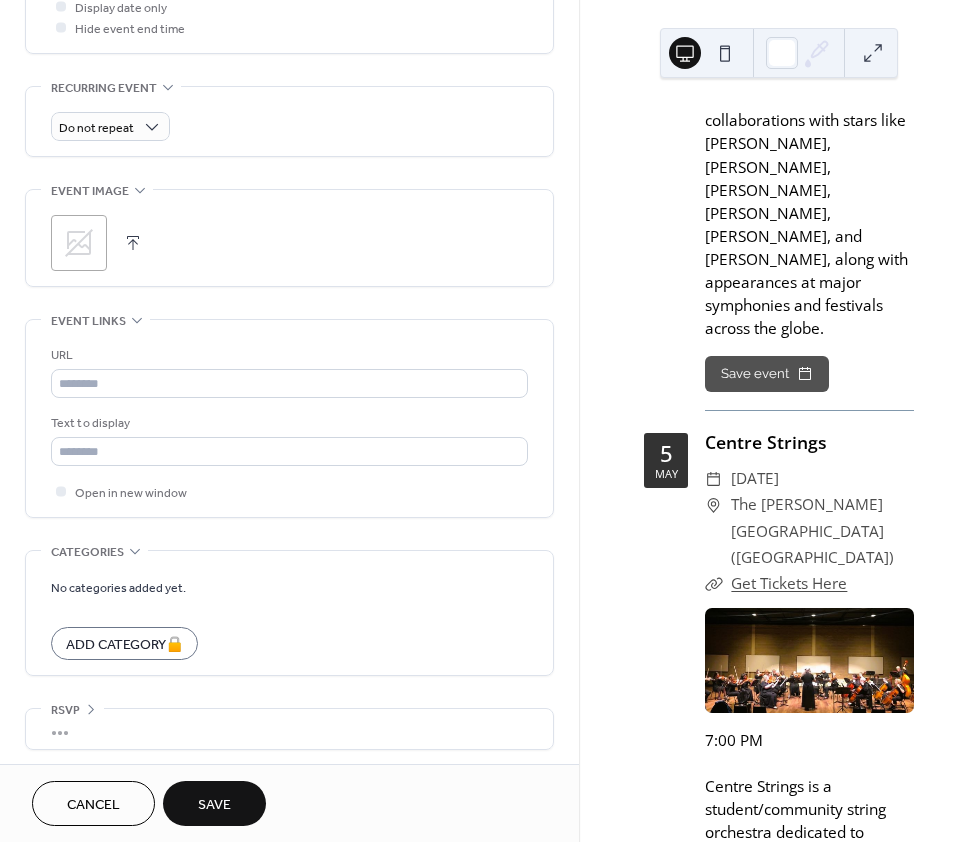 click 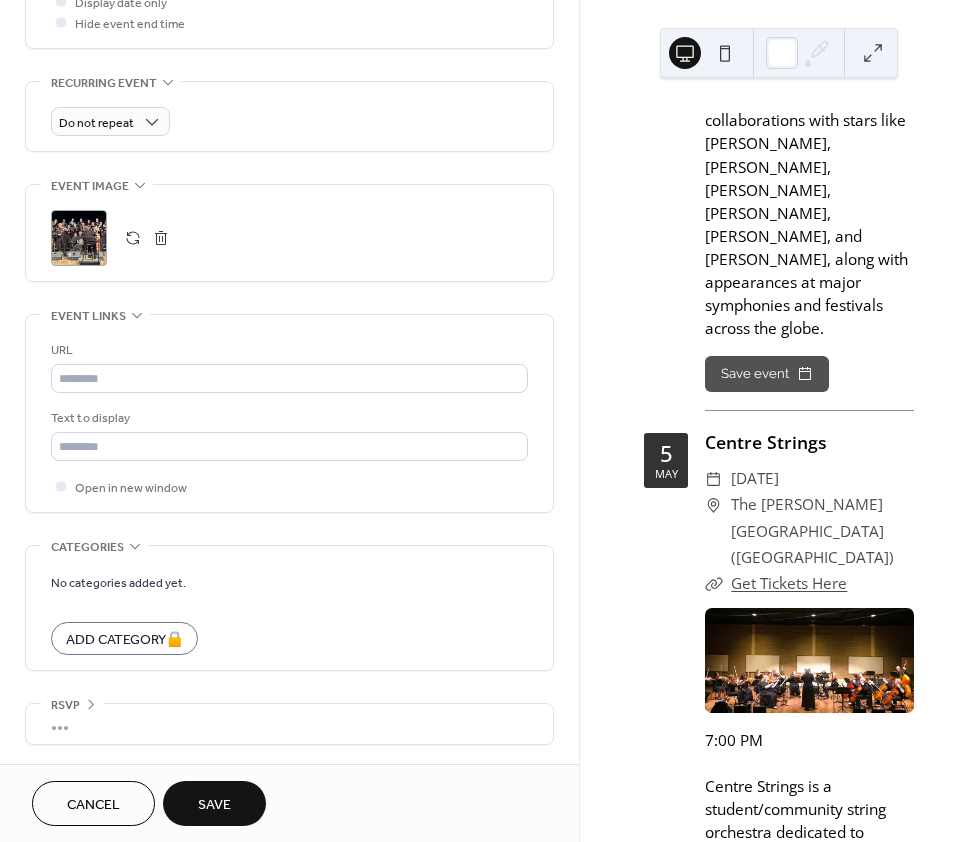 scroll, scrollTop: 903, scrollLeft: 0, axis: vertical 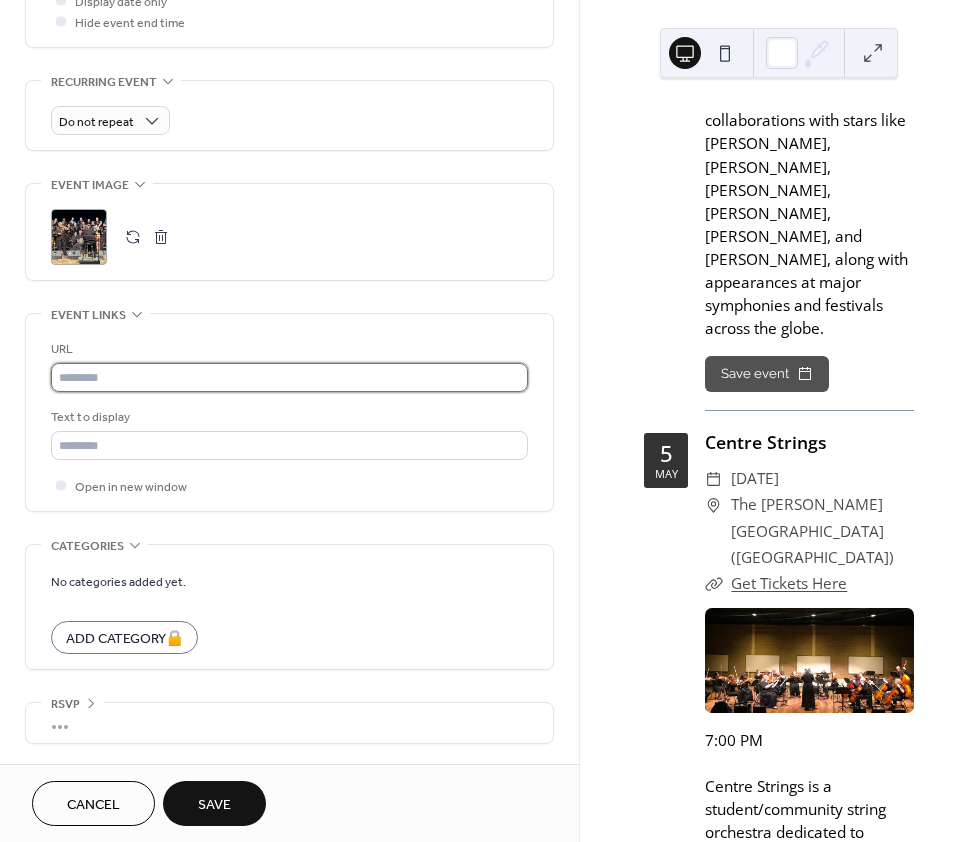 click at bounding box center [289, 377] 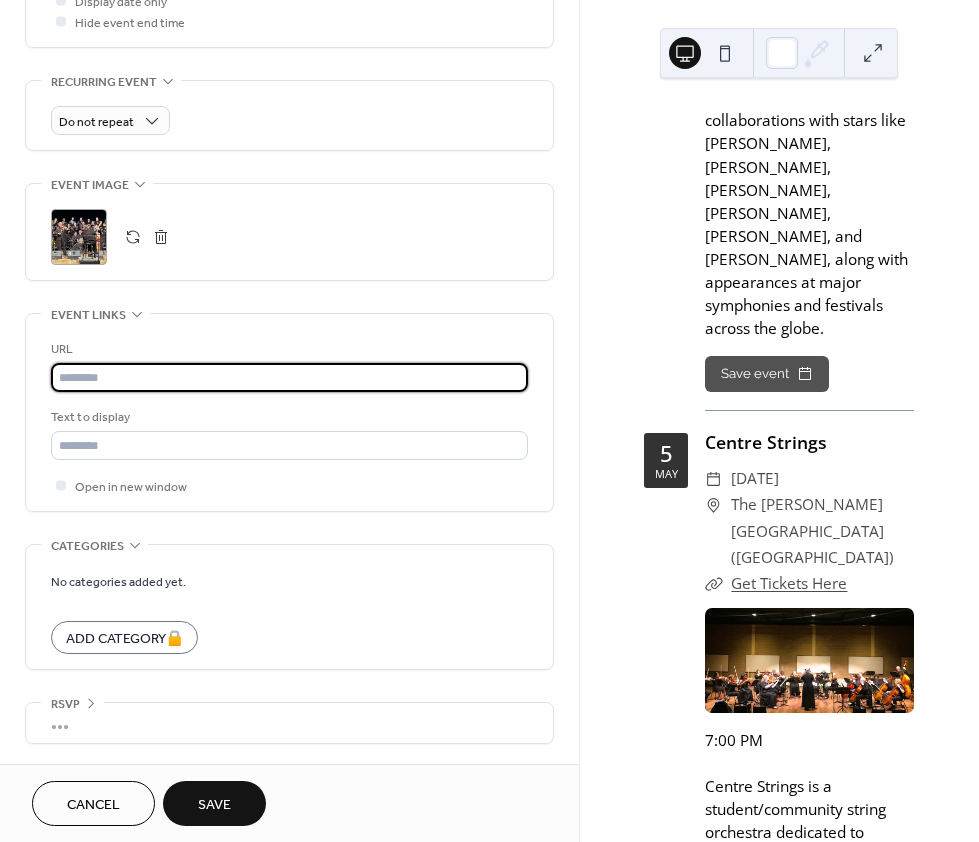 paste on "**********" 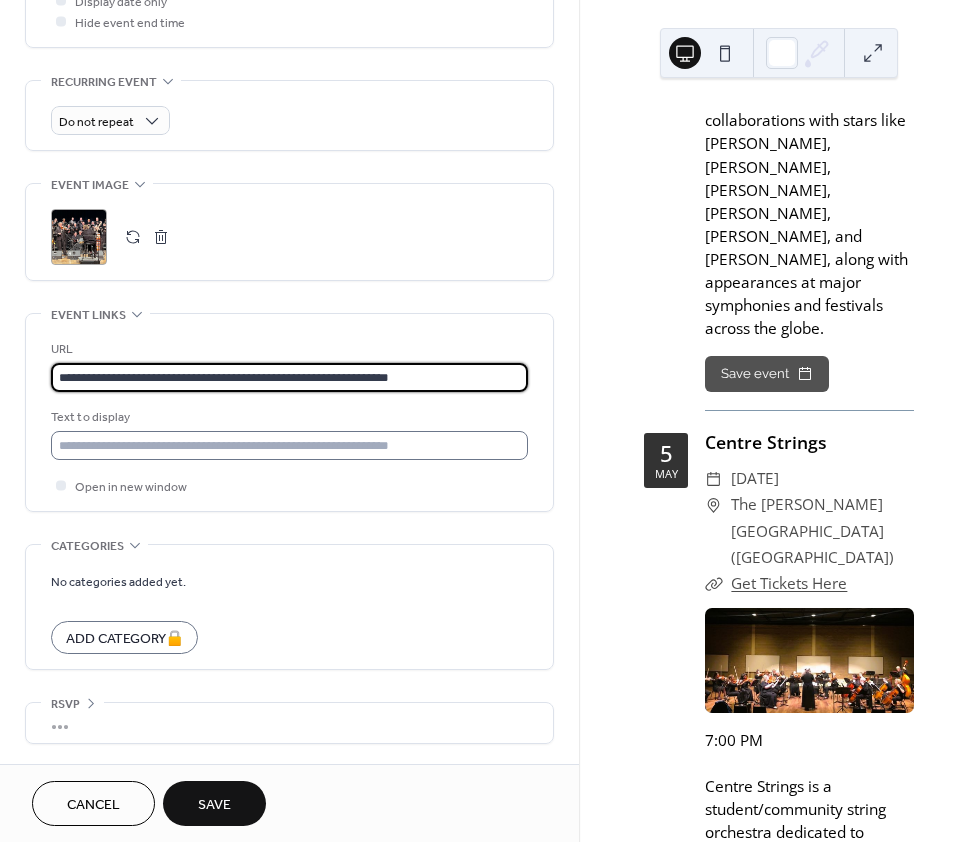type on "**********" 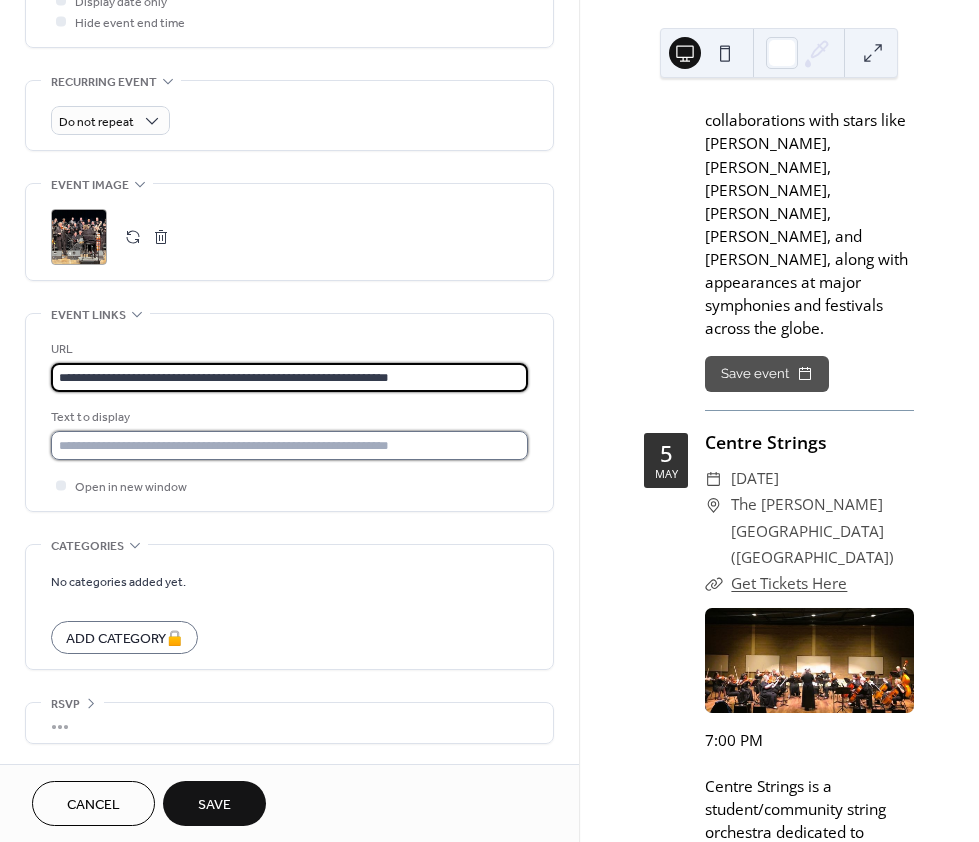 click at bounding box center (289, 445) 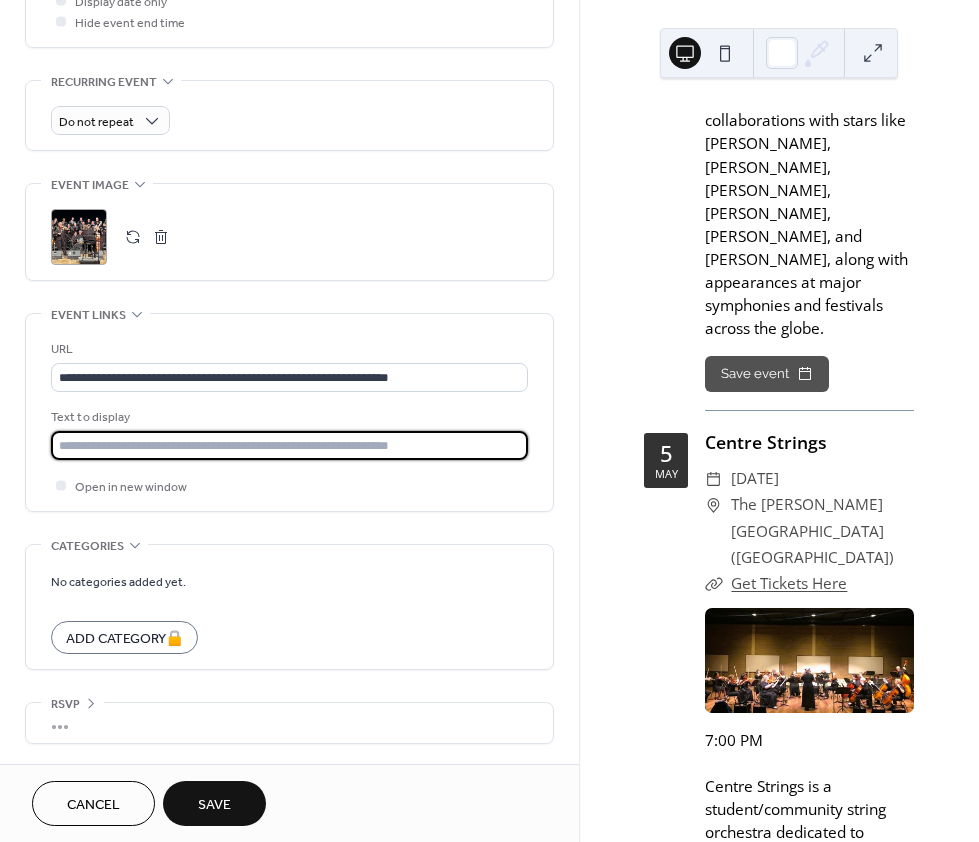 type on "**********" 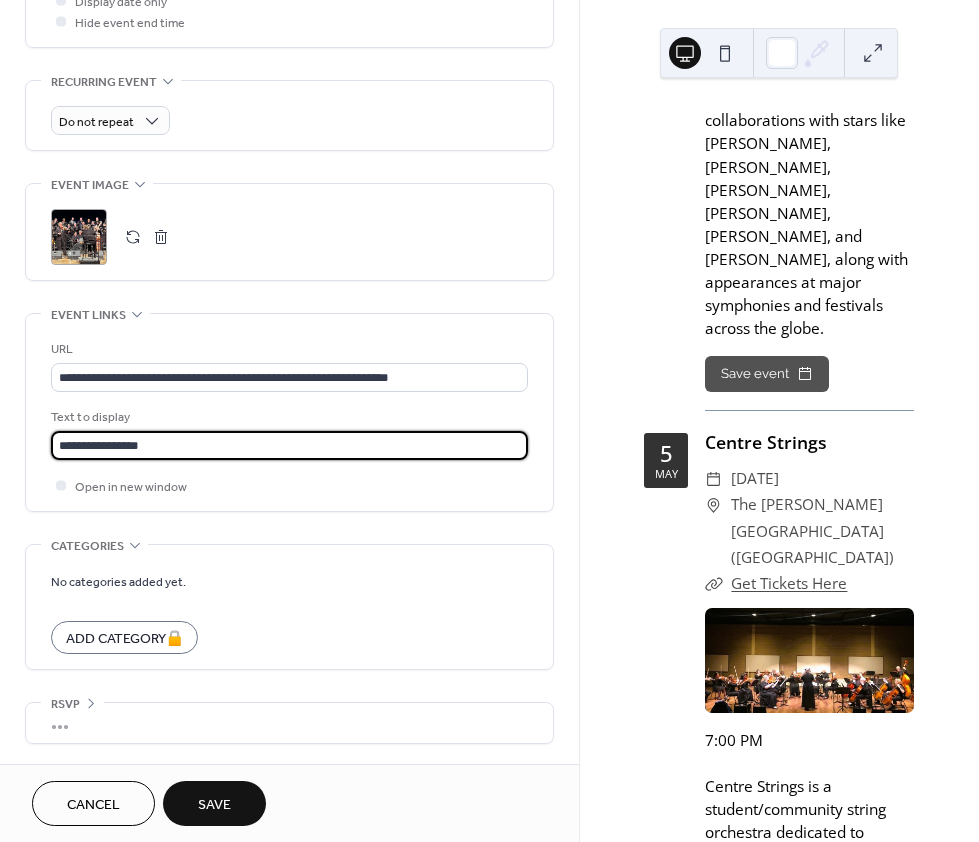 click on "**********" at bounding box center (289, -25) 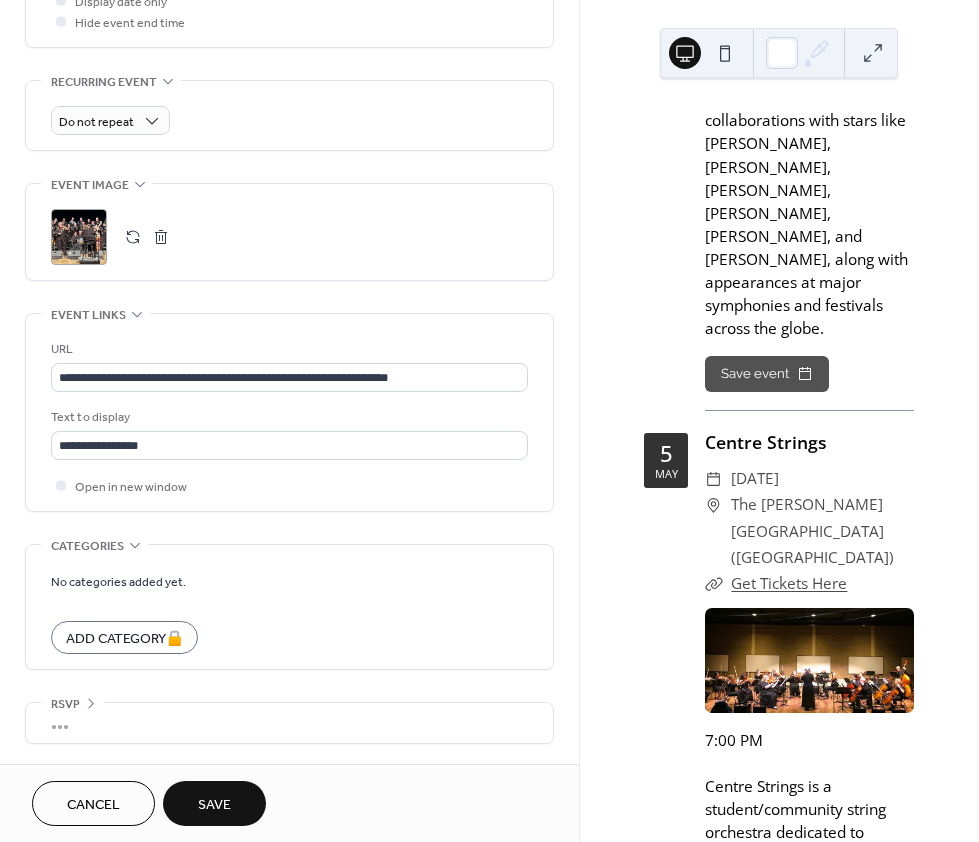 click on "**********" at bounding box center [289, -25] 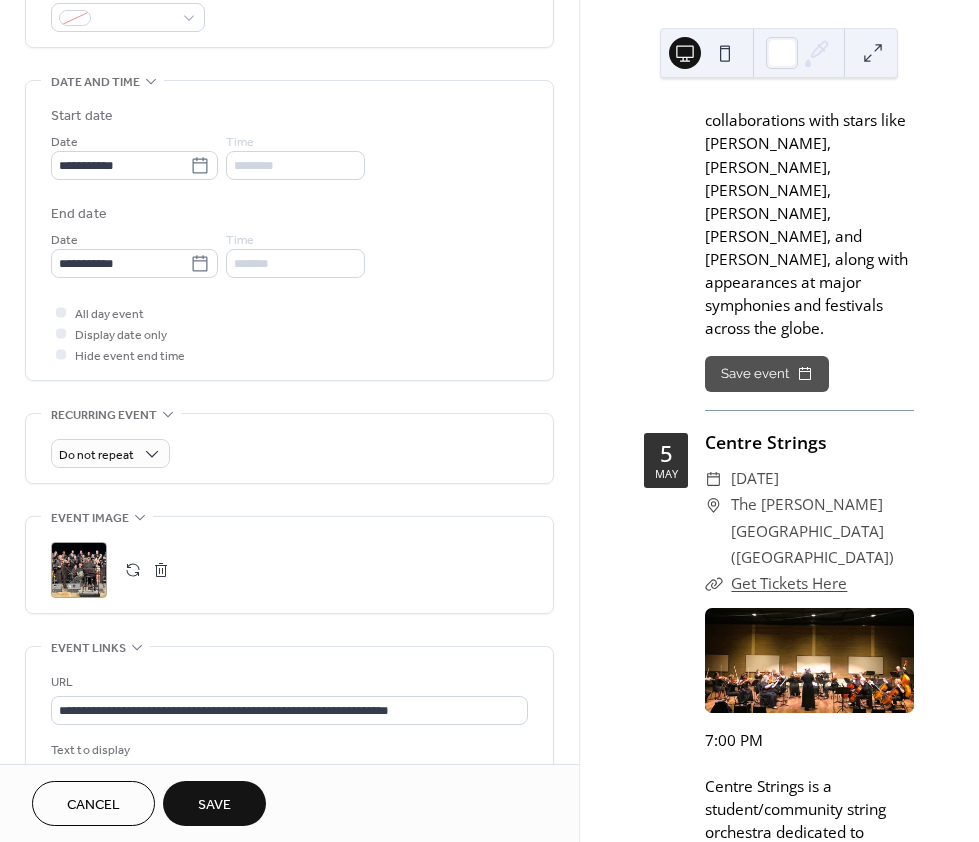 scroll, scrollTop: 533, scrollLeft: 0, axis: vertical 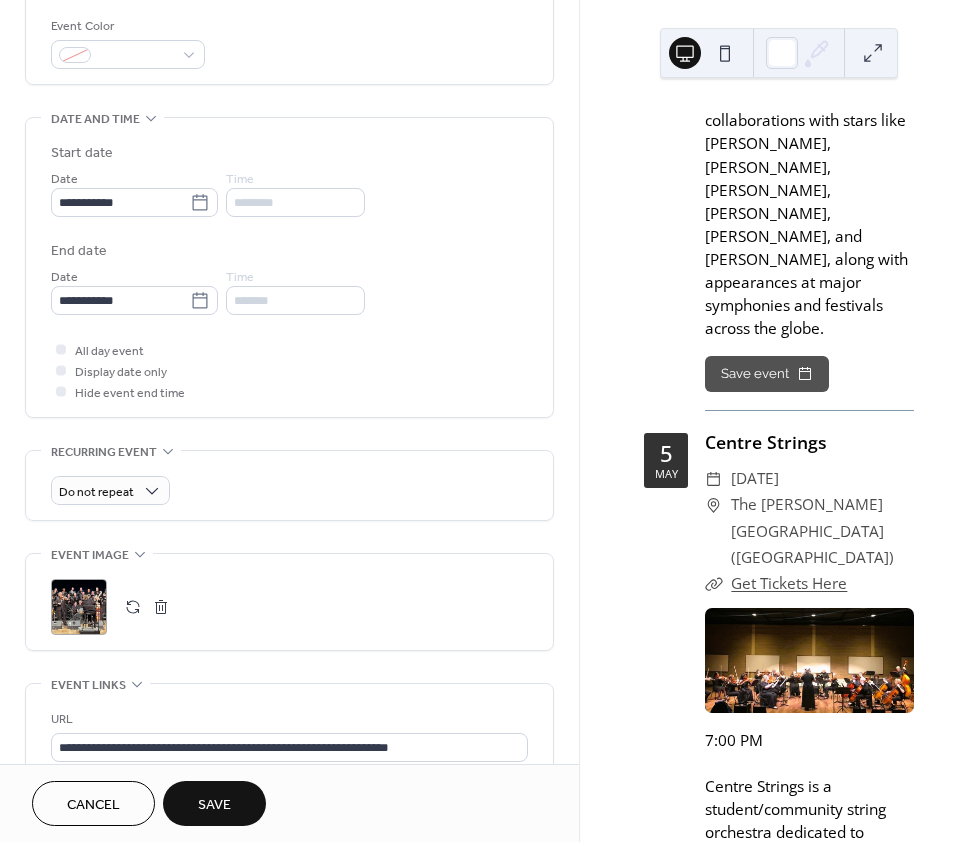 click on "Save" at bounding box center (214, 805) 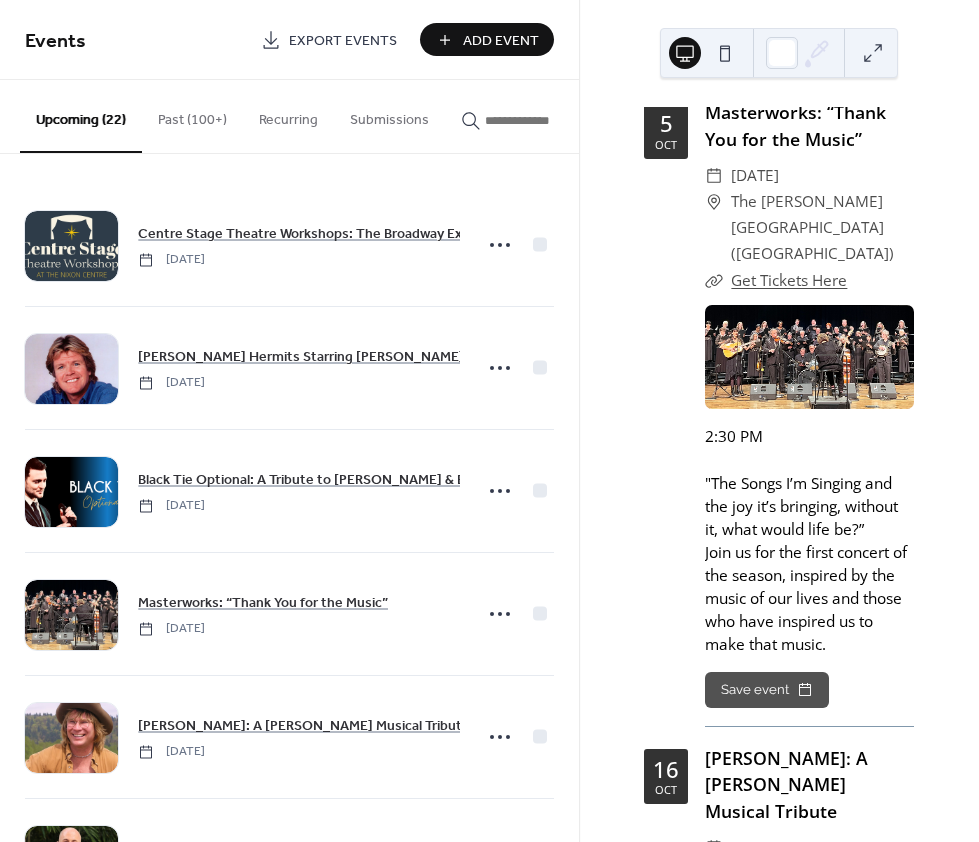scroll, scrollTop: 4072, scrollLeft: 0, axis: vertical 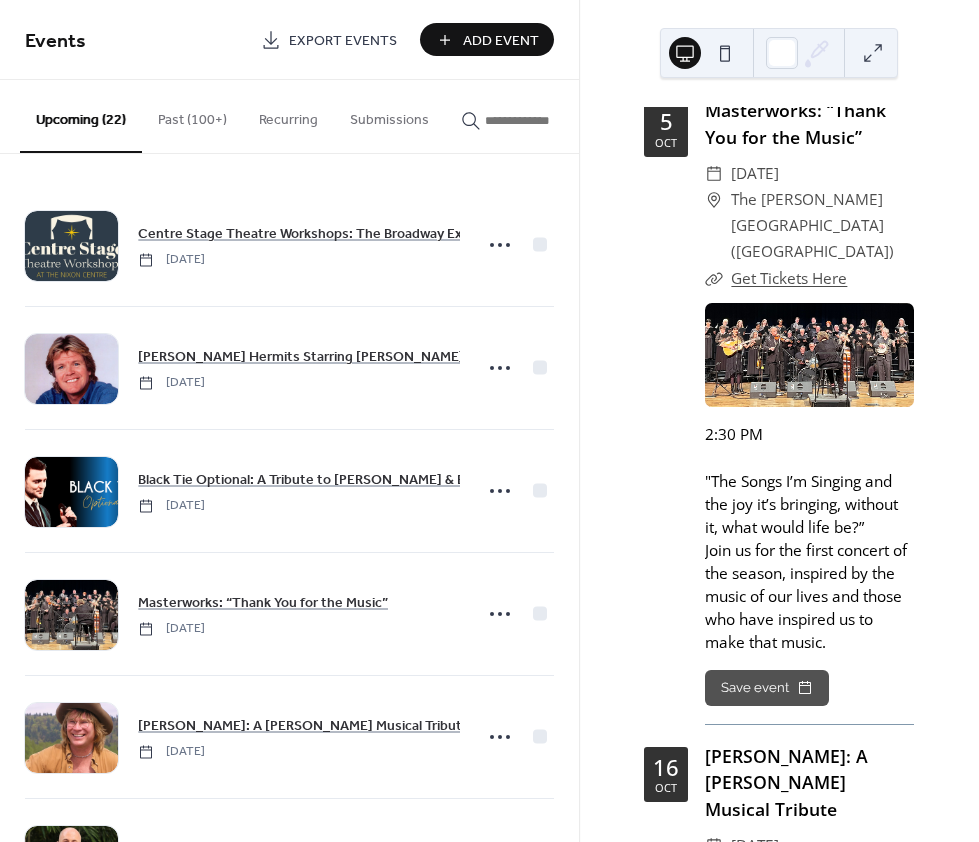 click on "Get Tickets Here" at bounding box center [789, 278] 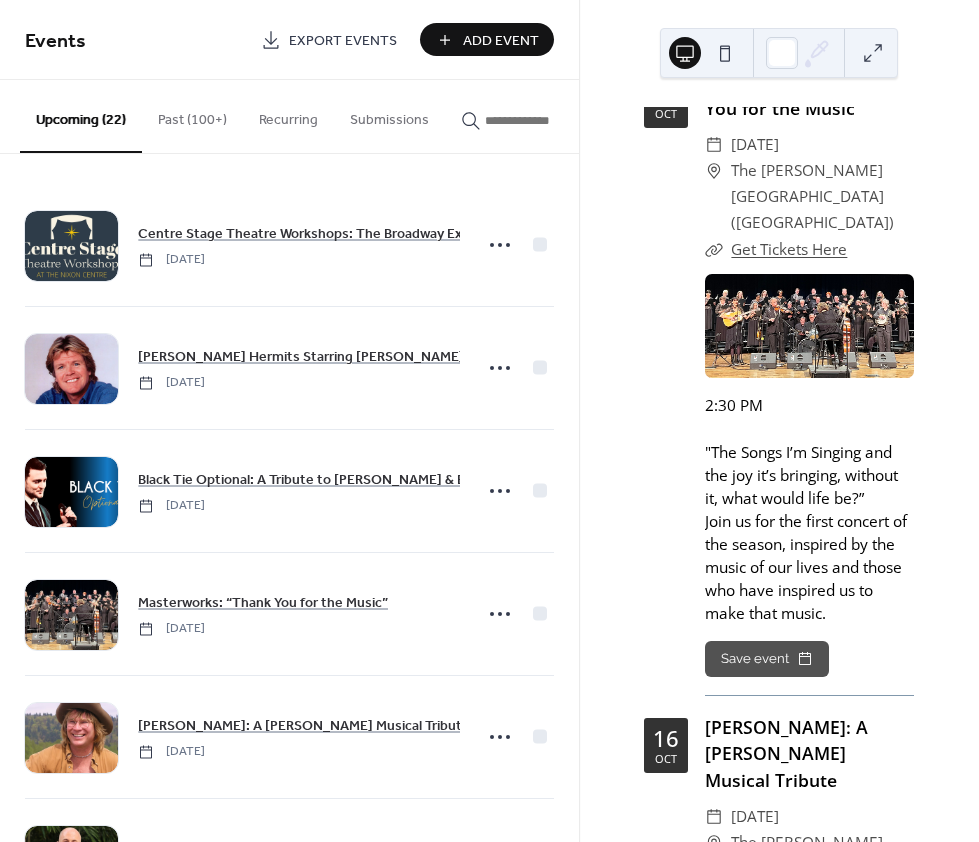 scroll, scrollTop: 4102, scrollLeft: 0, axis: vertical 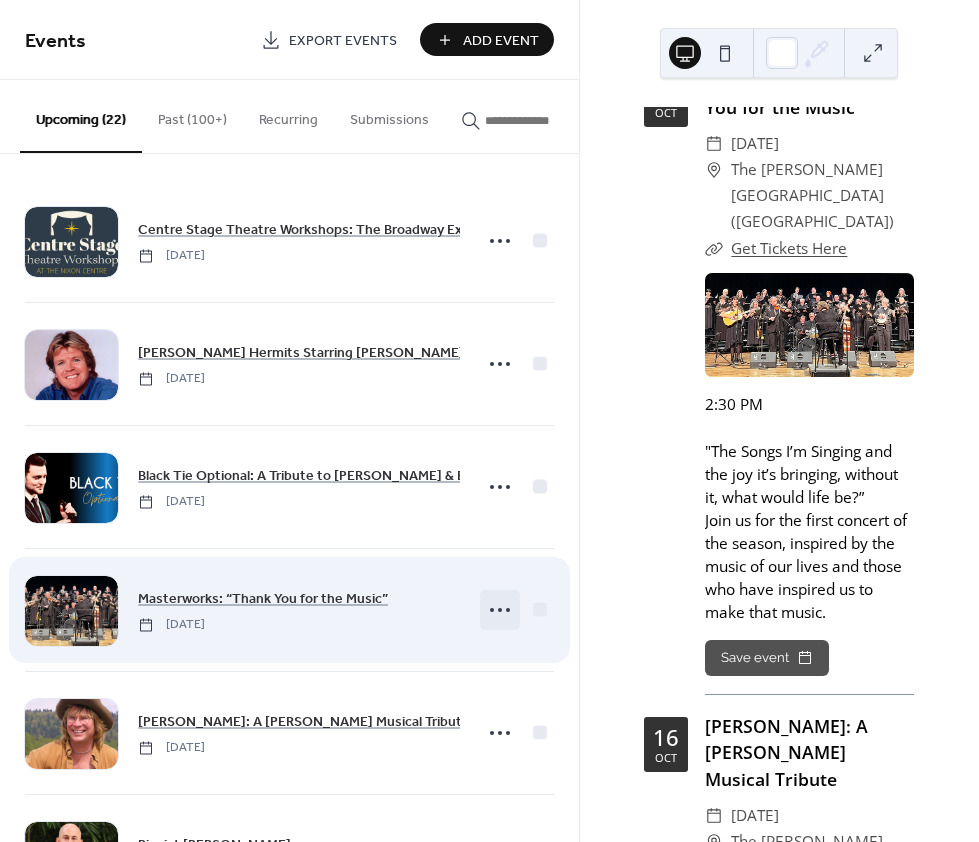 click 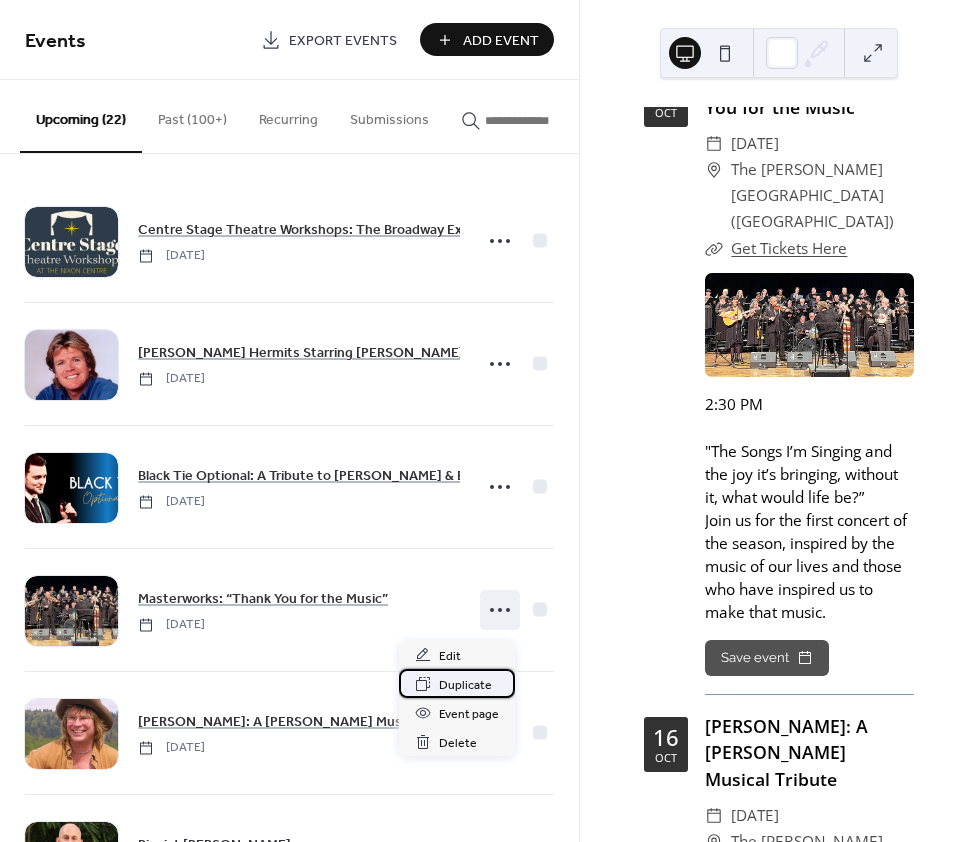 click on "Duplicate" at bounding box center (465, 685) 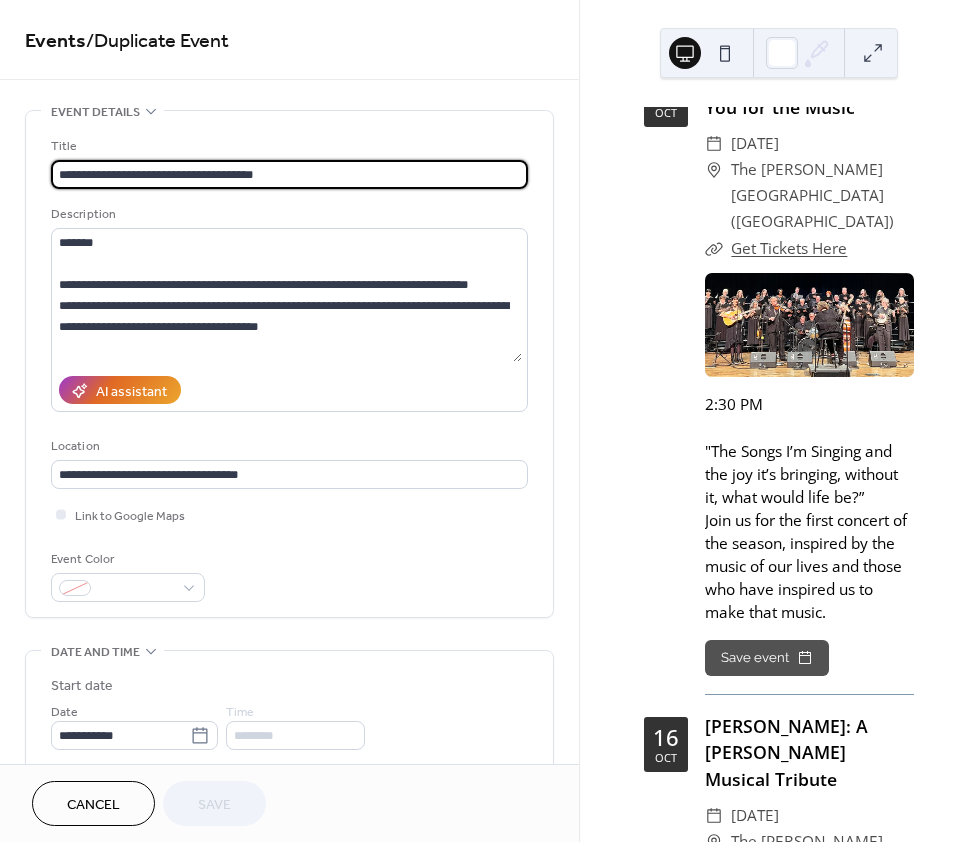 drag, startPoint x: 288, startPoint y: 166, endPoint x: 13, endPoint y: 174, distance: 275.11633 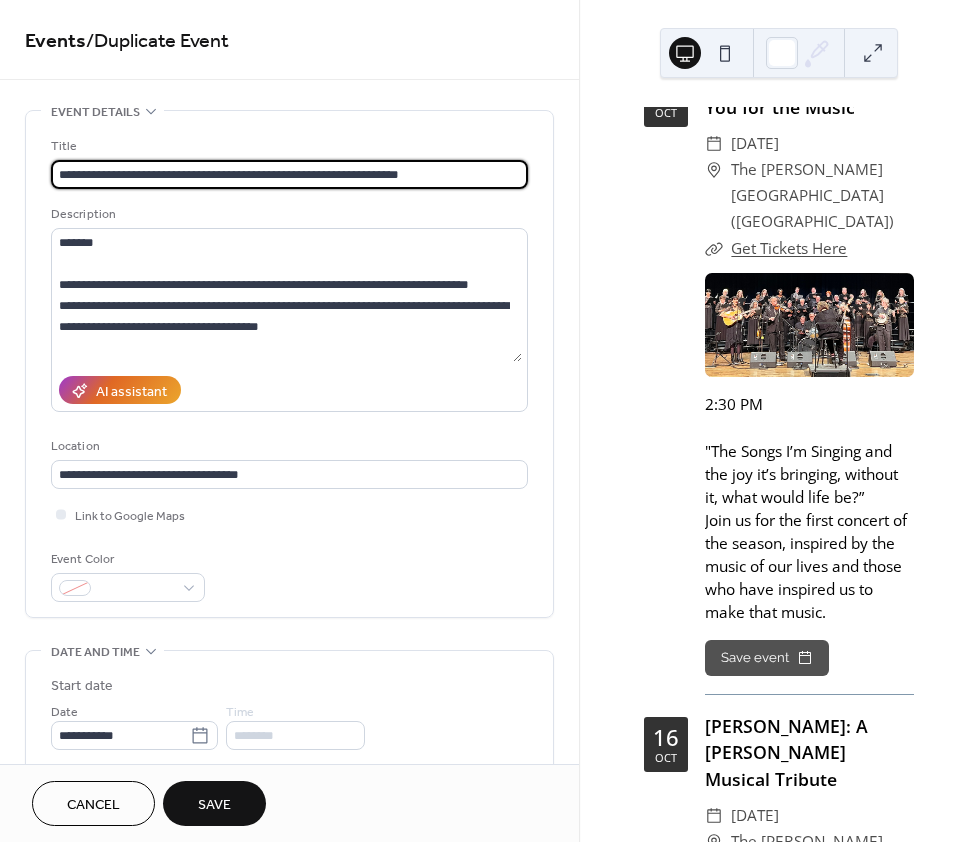 click on "**********" at bounding box center [289, 174] 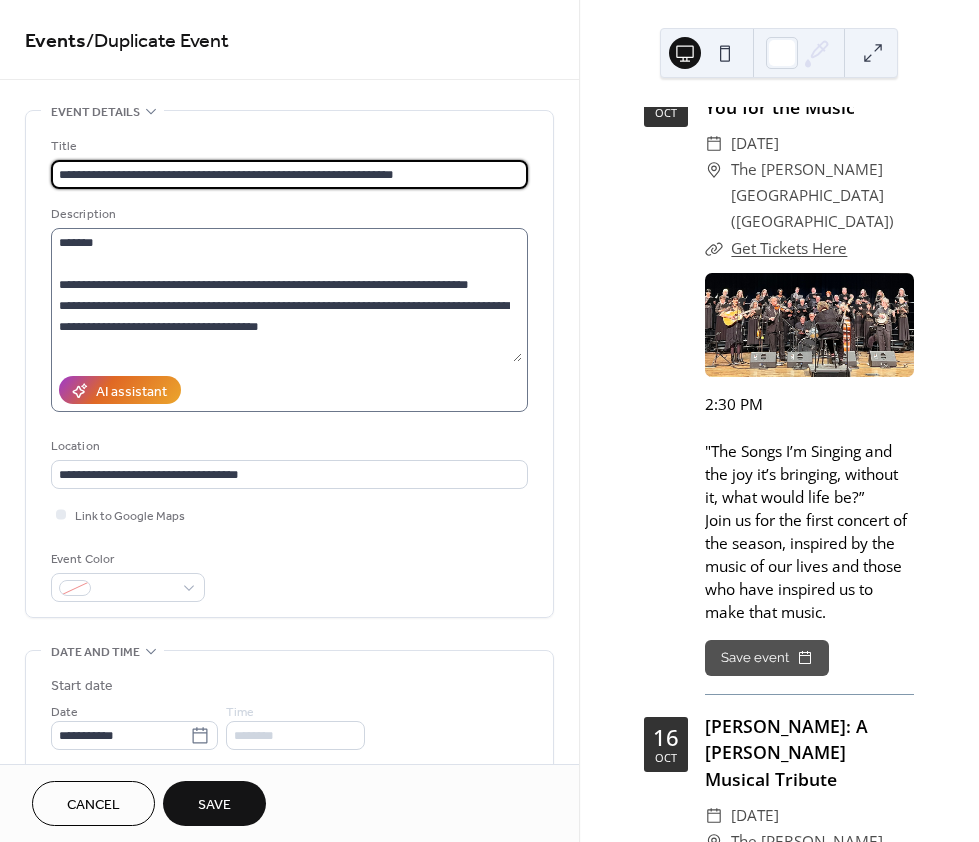 type on "**********" 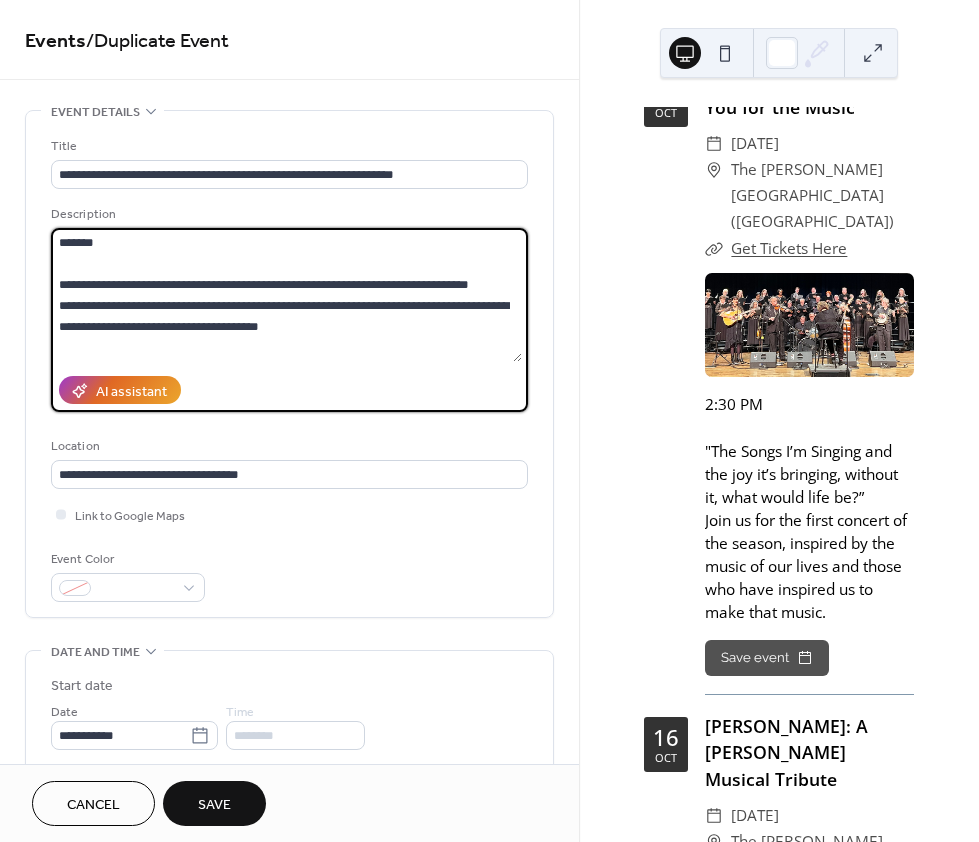 drag, startPoint x: 81, startPoint y: 239, endPoint x: 38, endPoint y: 245, distance: 43.416588 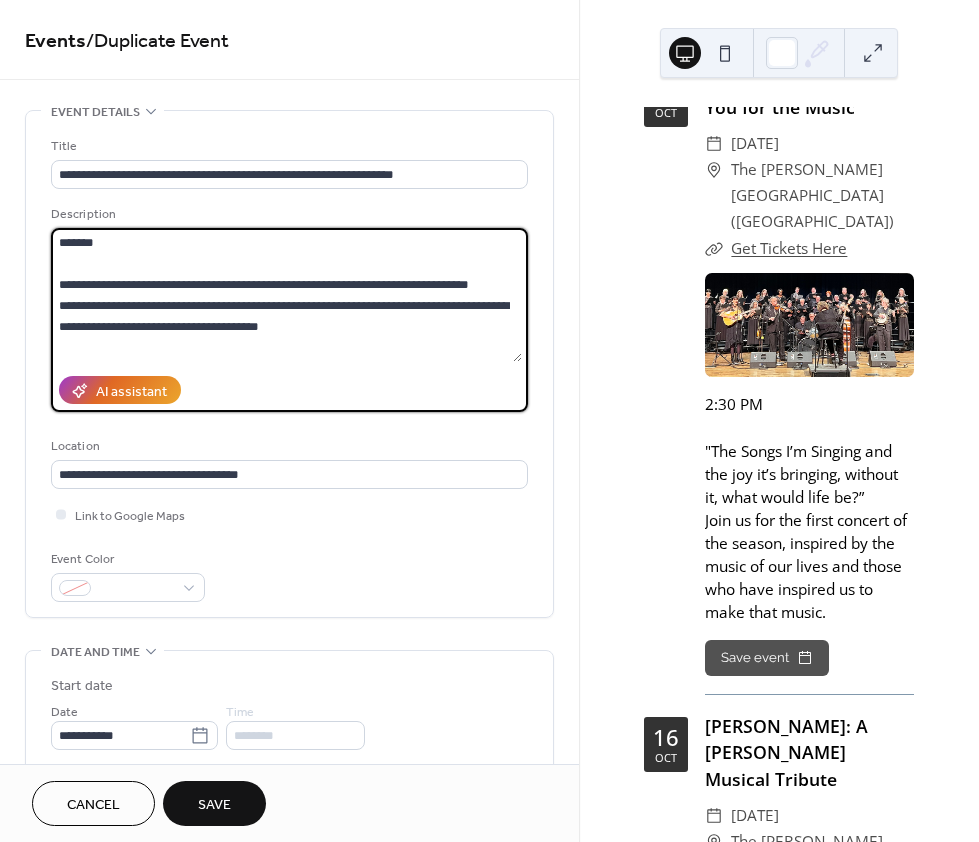 click on "**********" at bounding box center [289, 364] 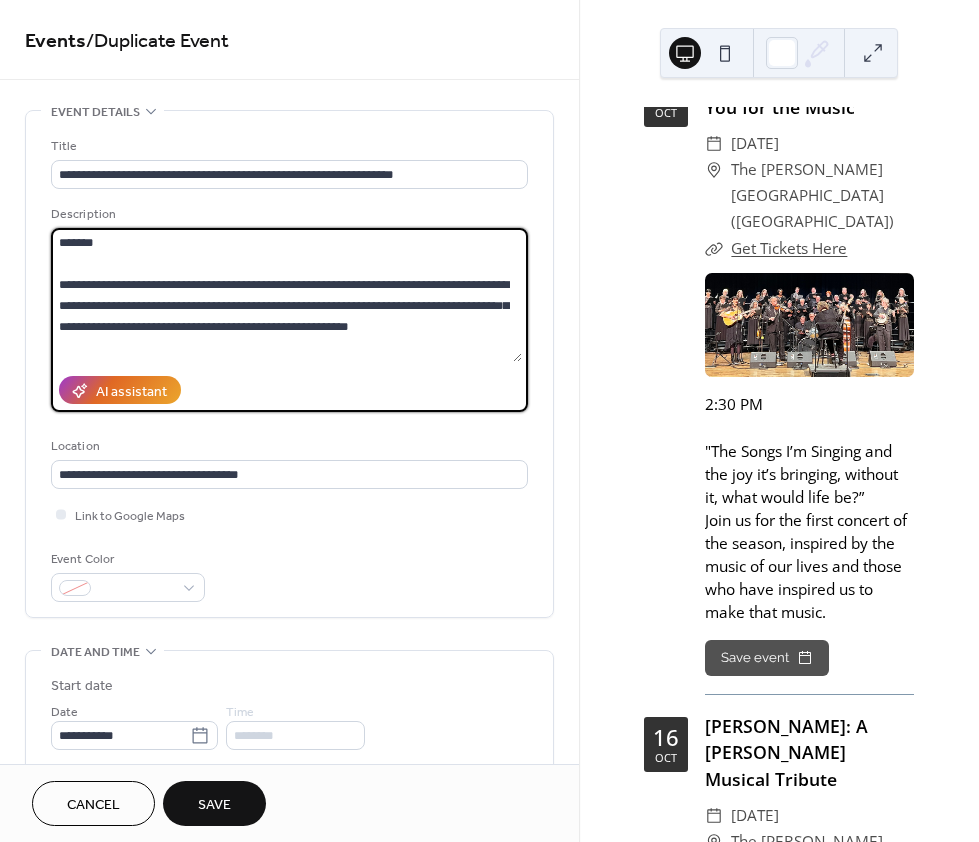 type on "**********" 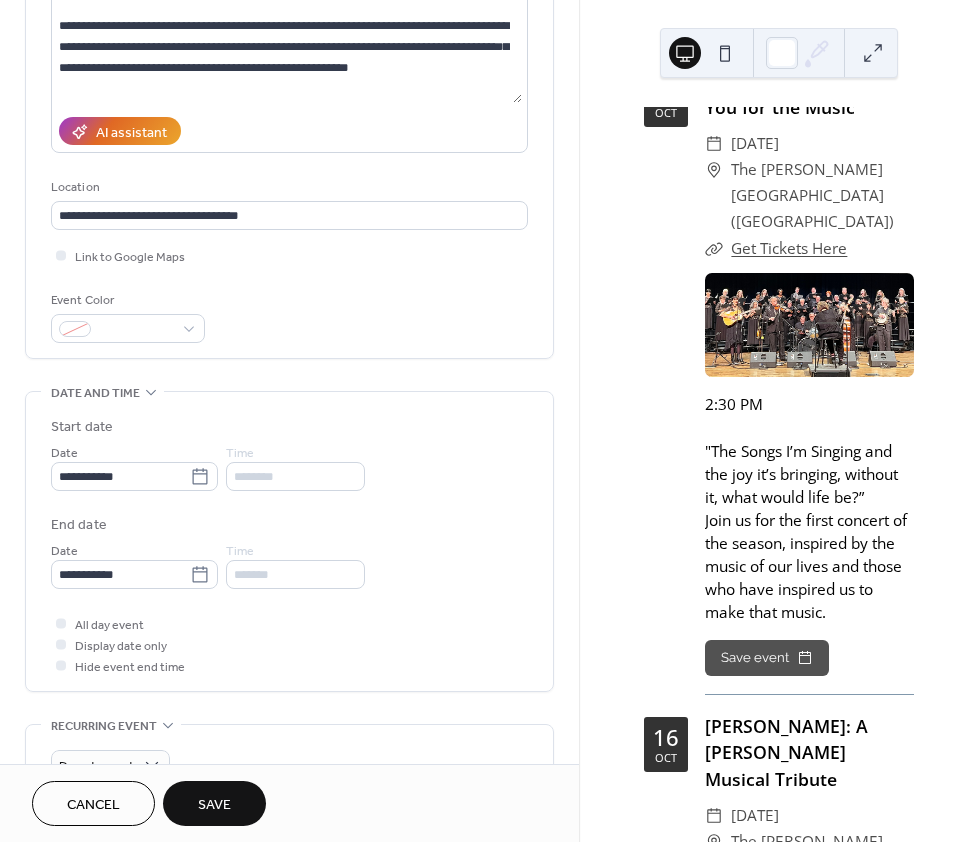 scroll, scrollTop: 261, scrollLeft: 0, axis: vertical 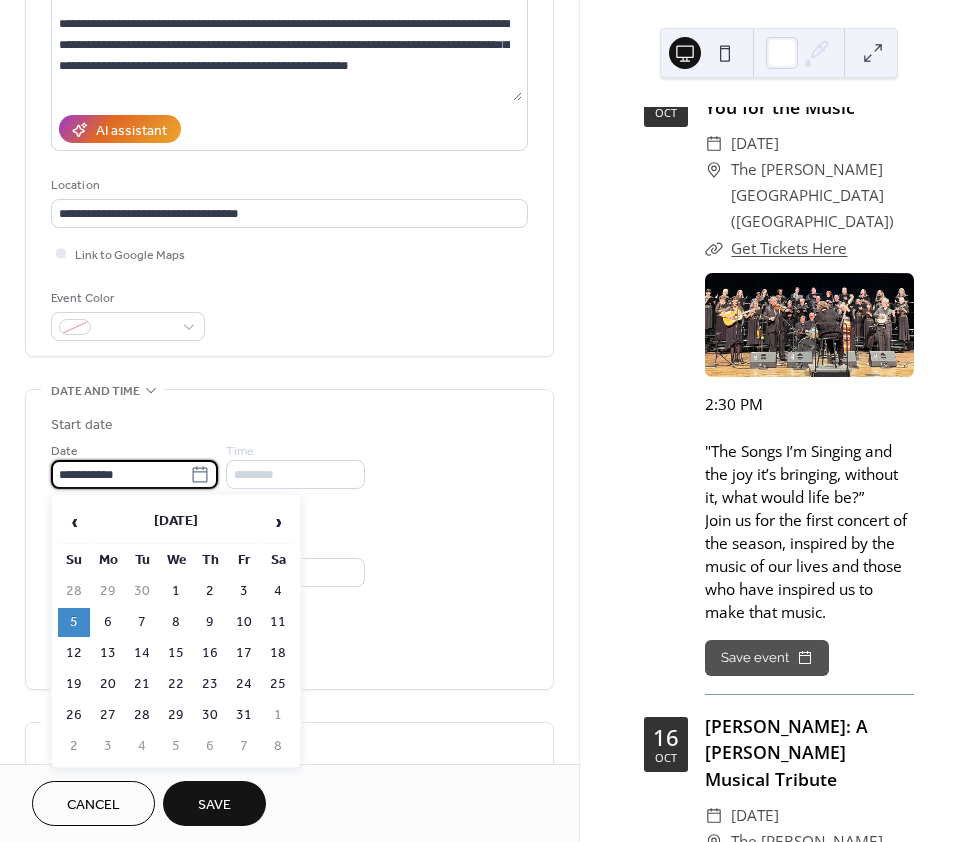 click on "**********" at bounding box center (120, 474) 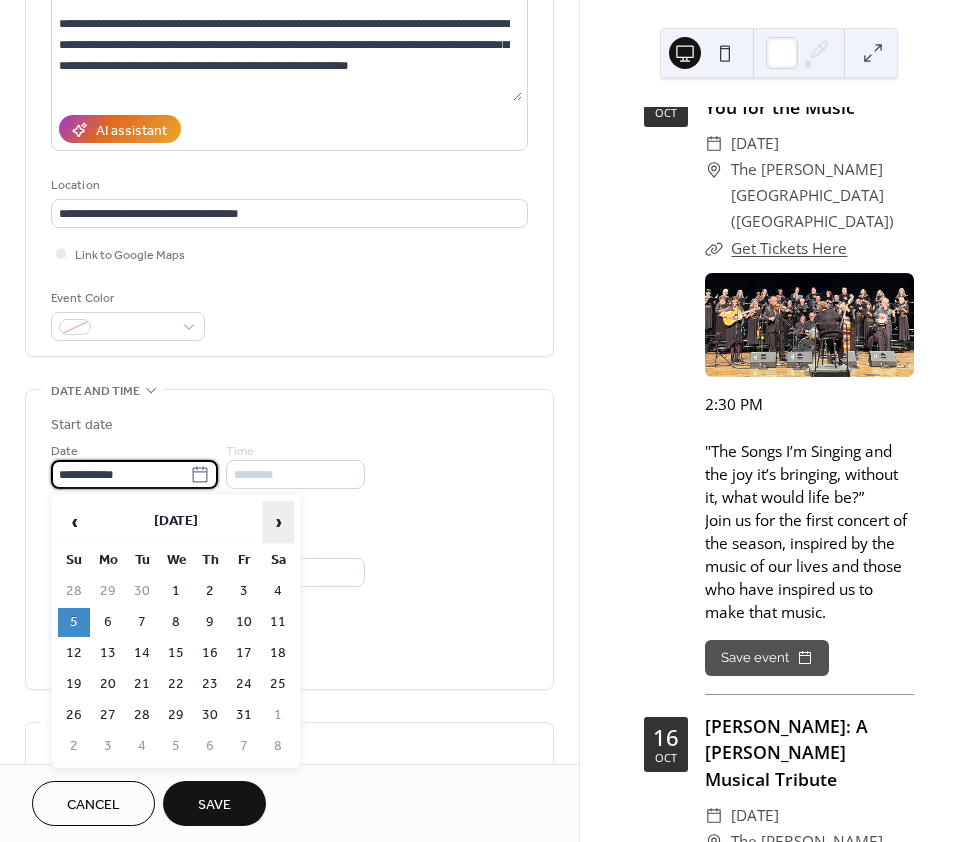 click on "›" at bounding box center [278, 522] 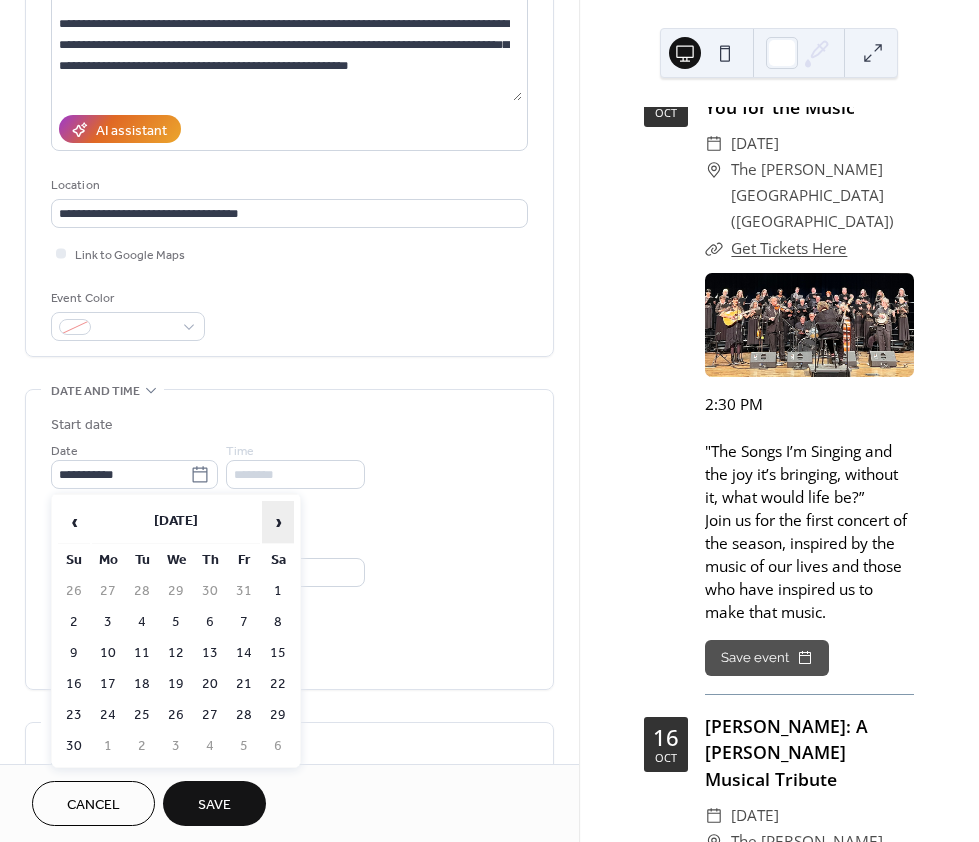 click on "›" at bounding box center [278, 522] 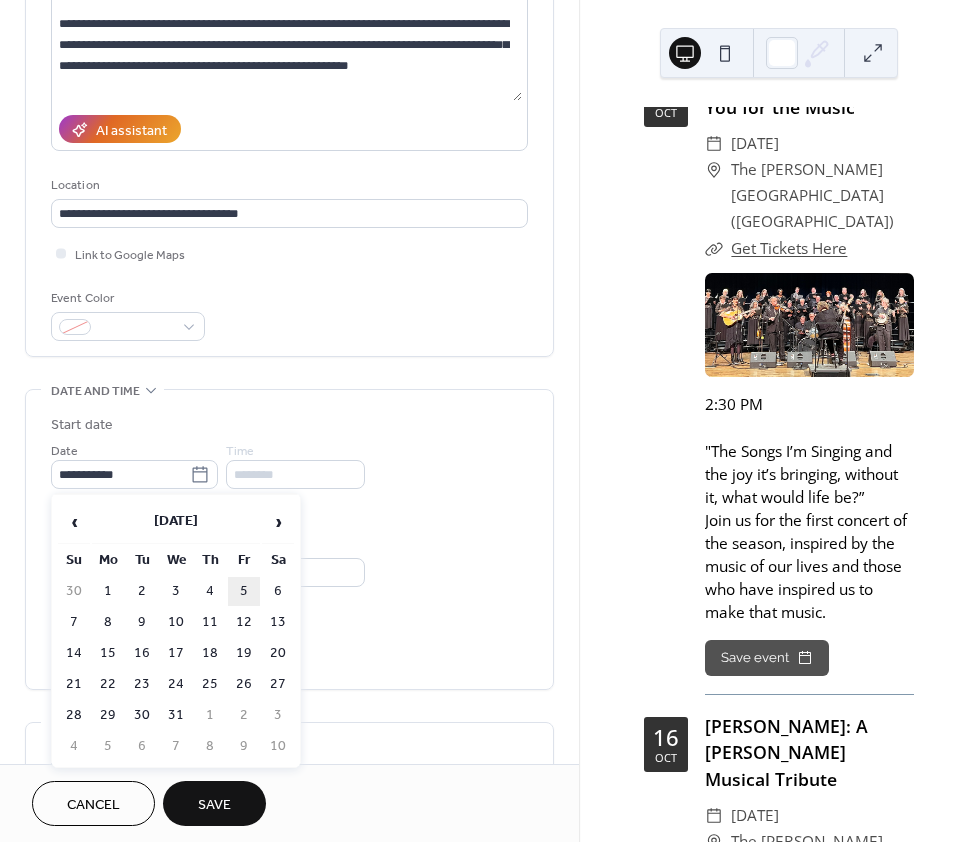 click on "5" at bounding box center [244, 591] 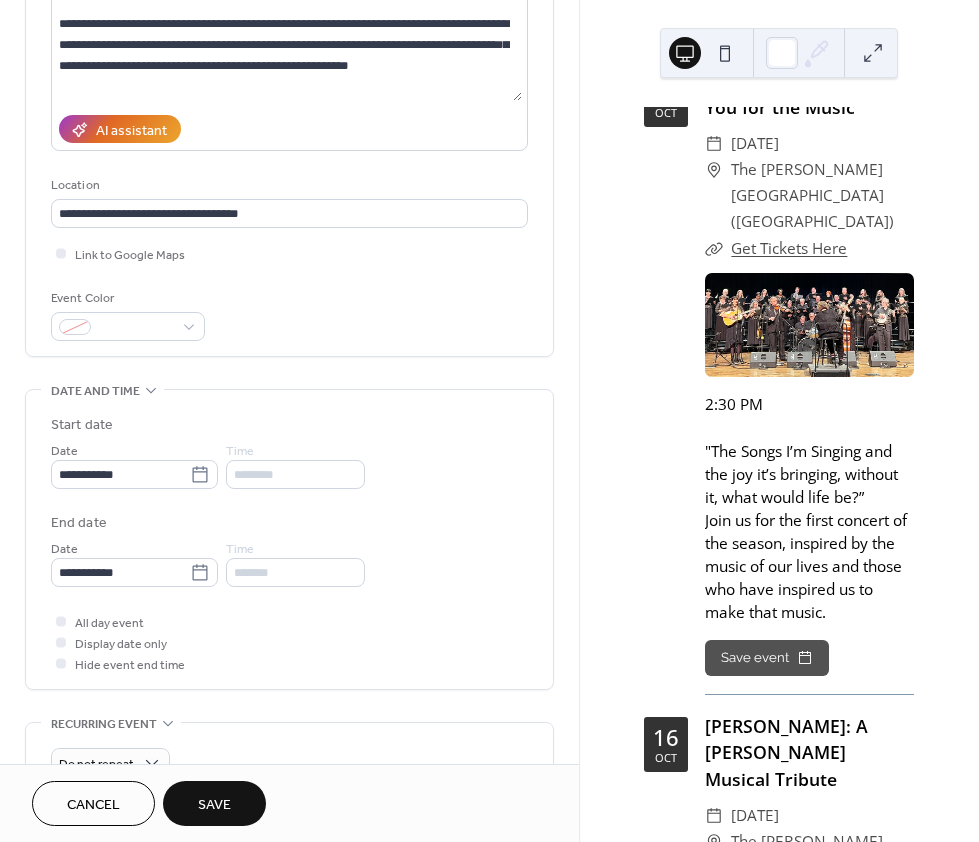 click on "**********" at bounding box center [289, 501] 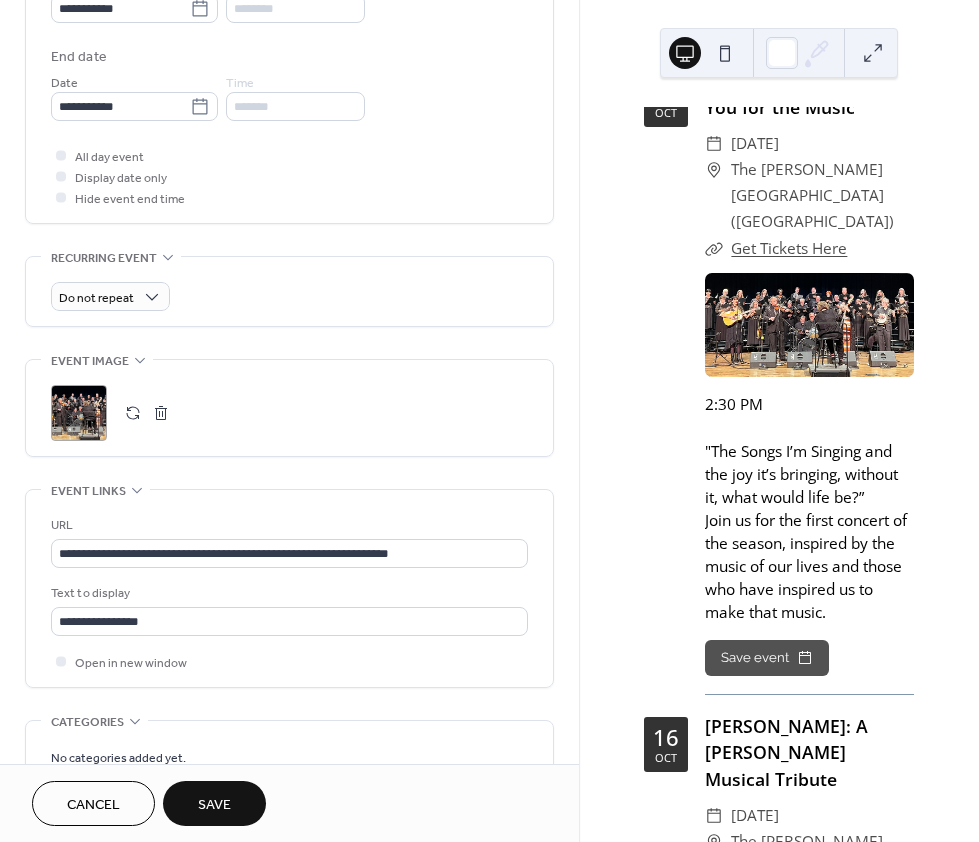 scroll, scrollTop: 730, scrollLeft: 0, axis: vertical 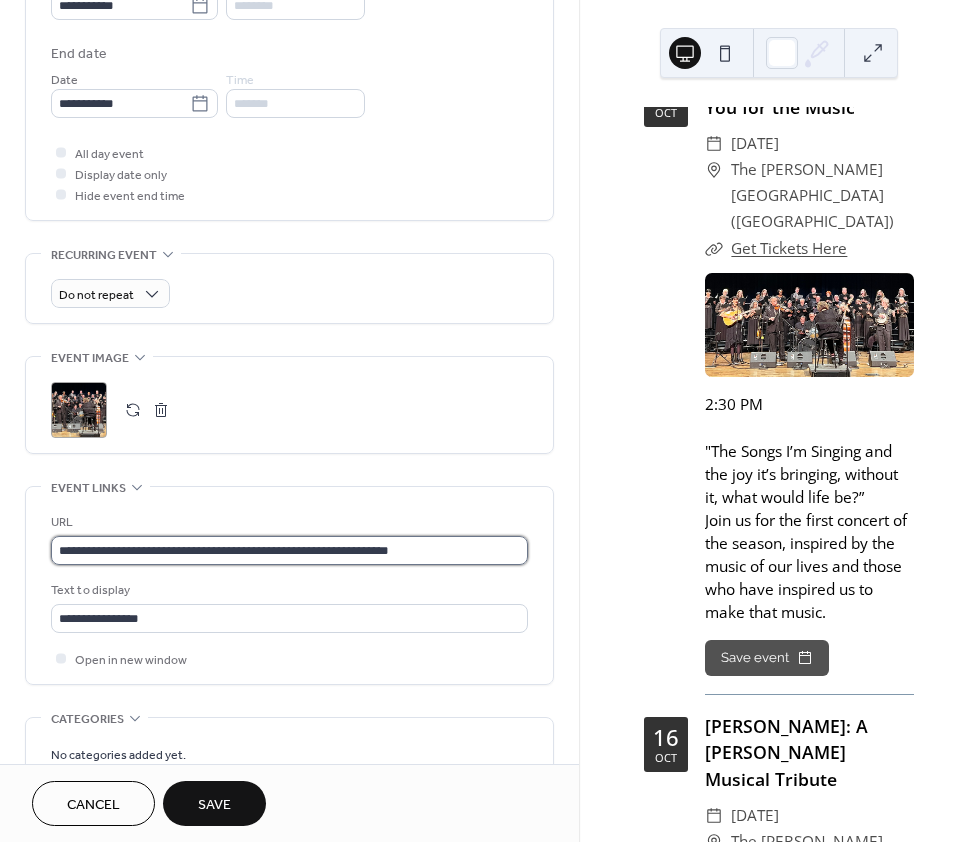 click on "**********" at bounding box center [289, 550] 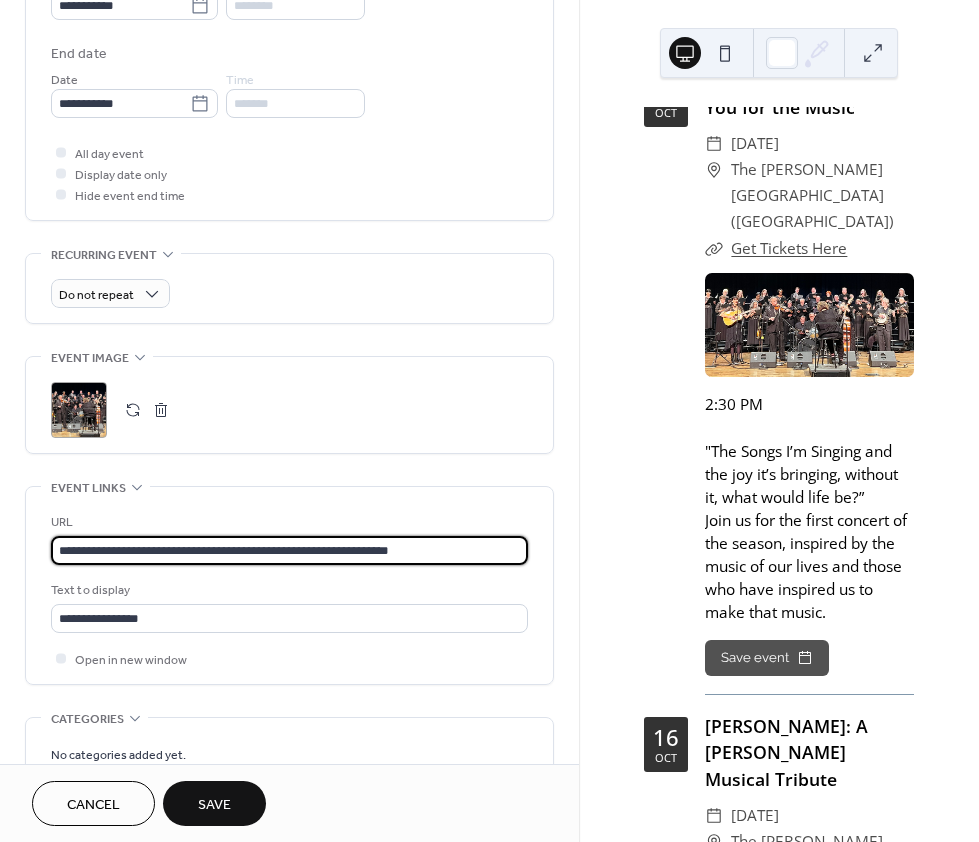 click on "**********" at bounding box center (289, 550) 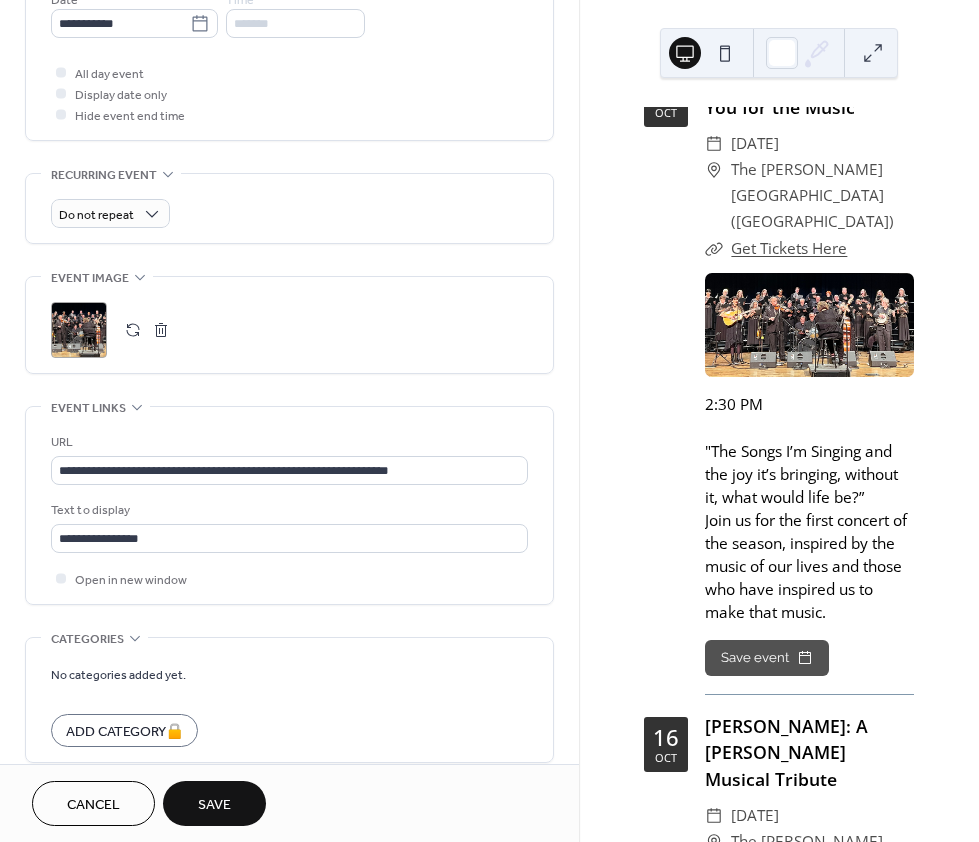 scroll, scrollTop: 840, scrollLeft: 0, axis: vertical 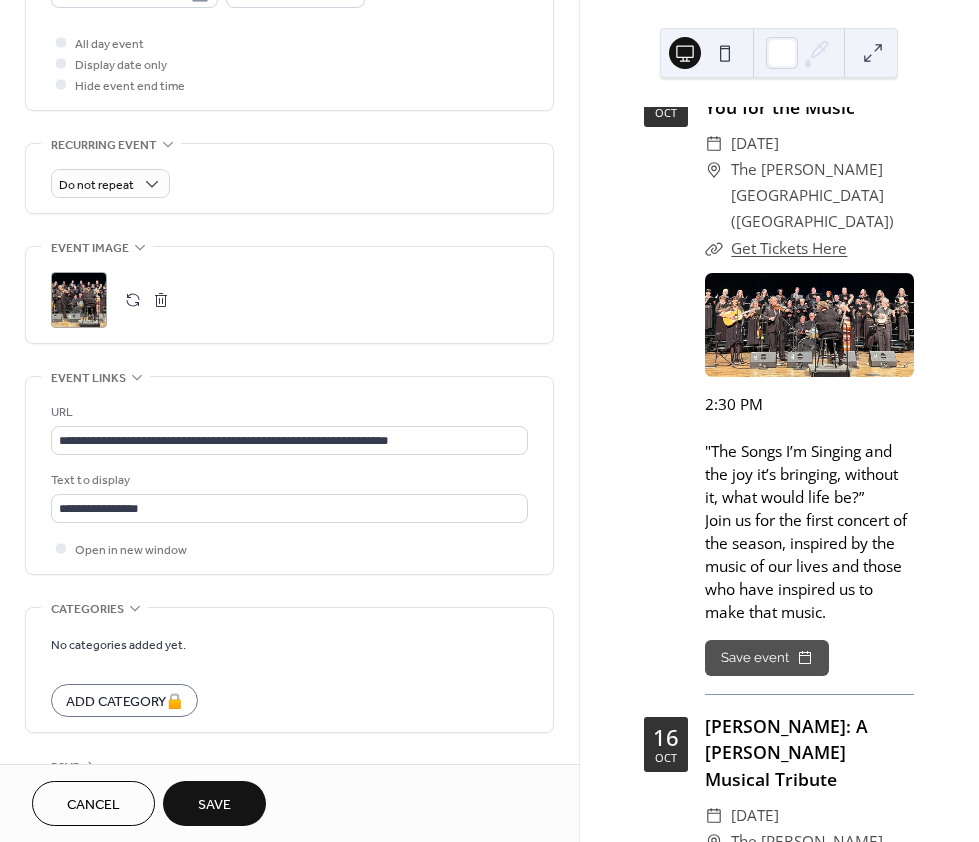 click on "Save" at bounding box center (214, 803) 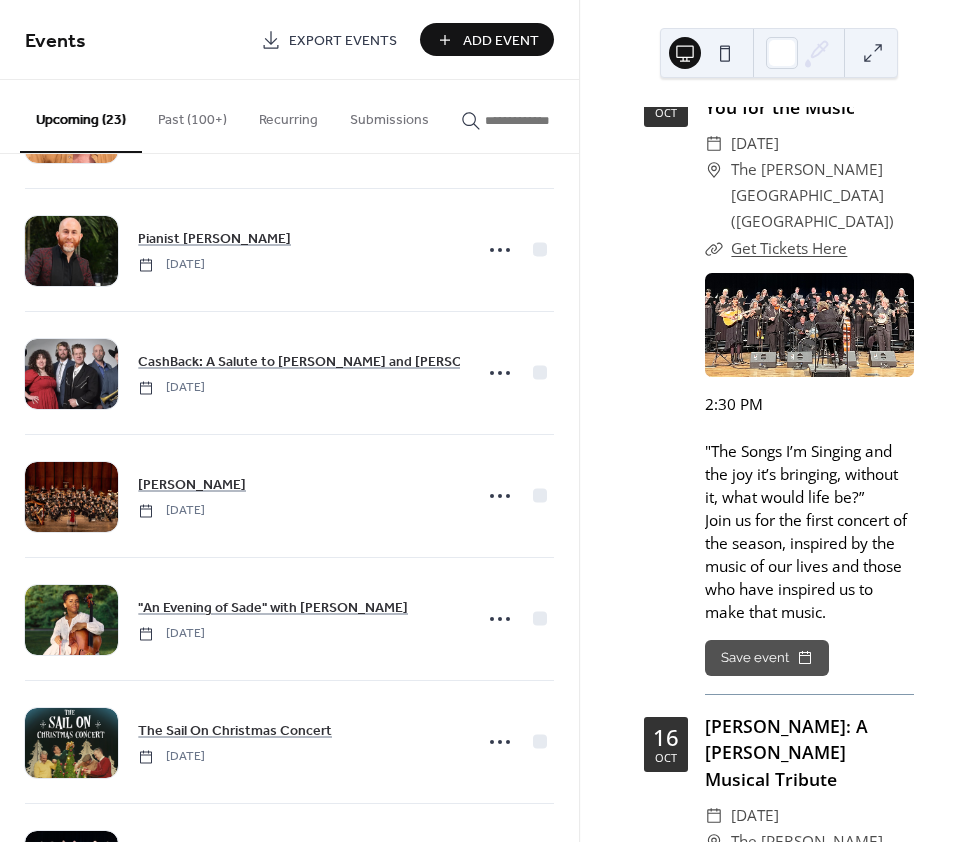 scroll, scrollTop: 612, scrollLeft: 0, axis: vertical 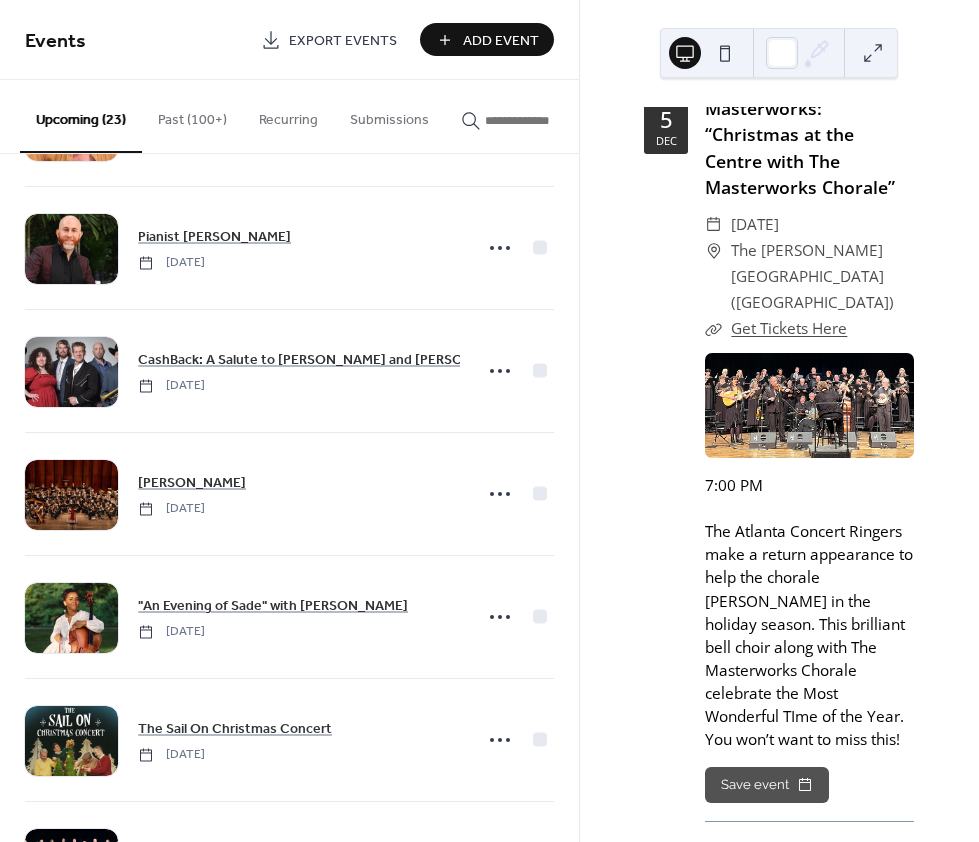 click on "Get Tickets Here" at bounding box center (789, 328) 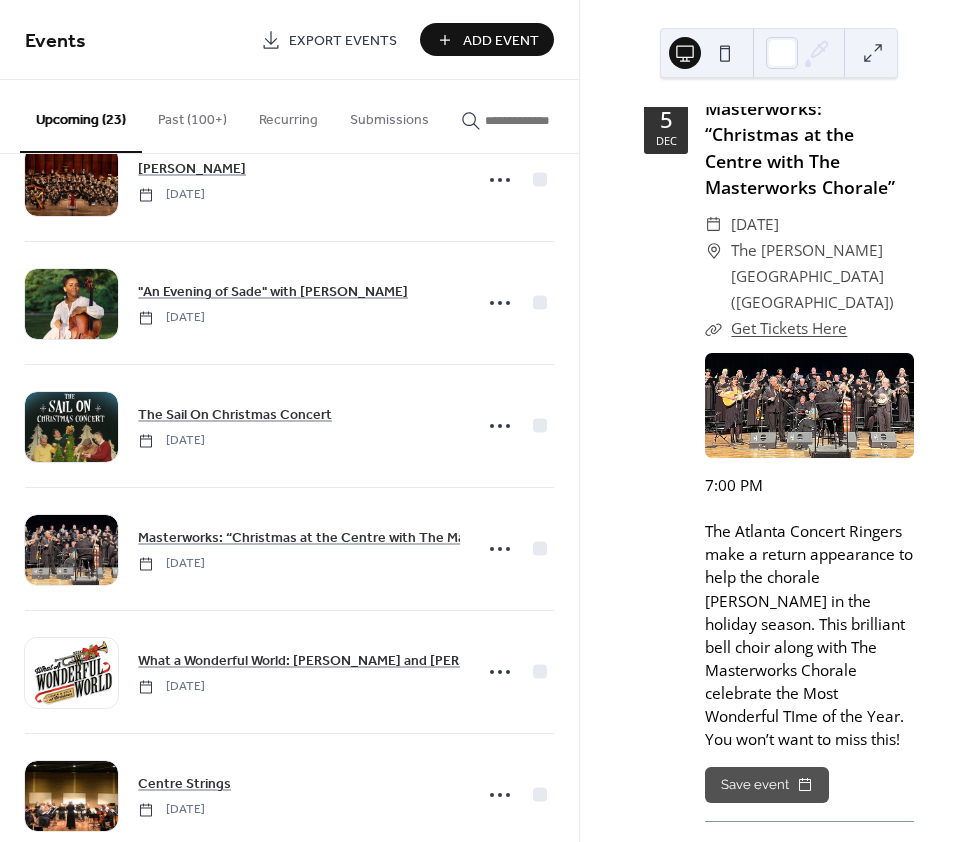 scroll, scrollTop: 946, scrollLeft: 0, axis: vertical 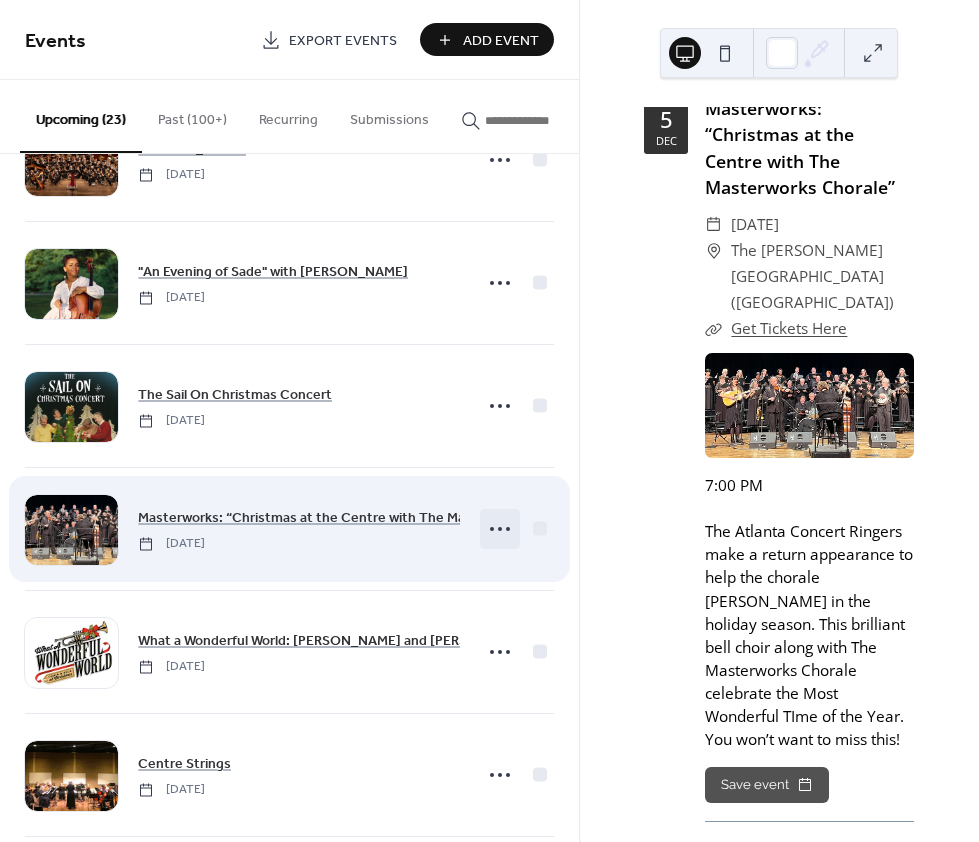 click 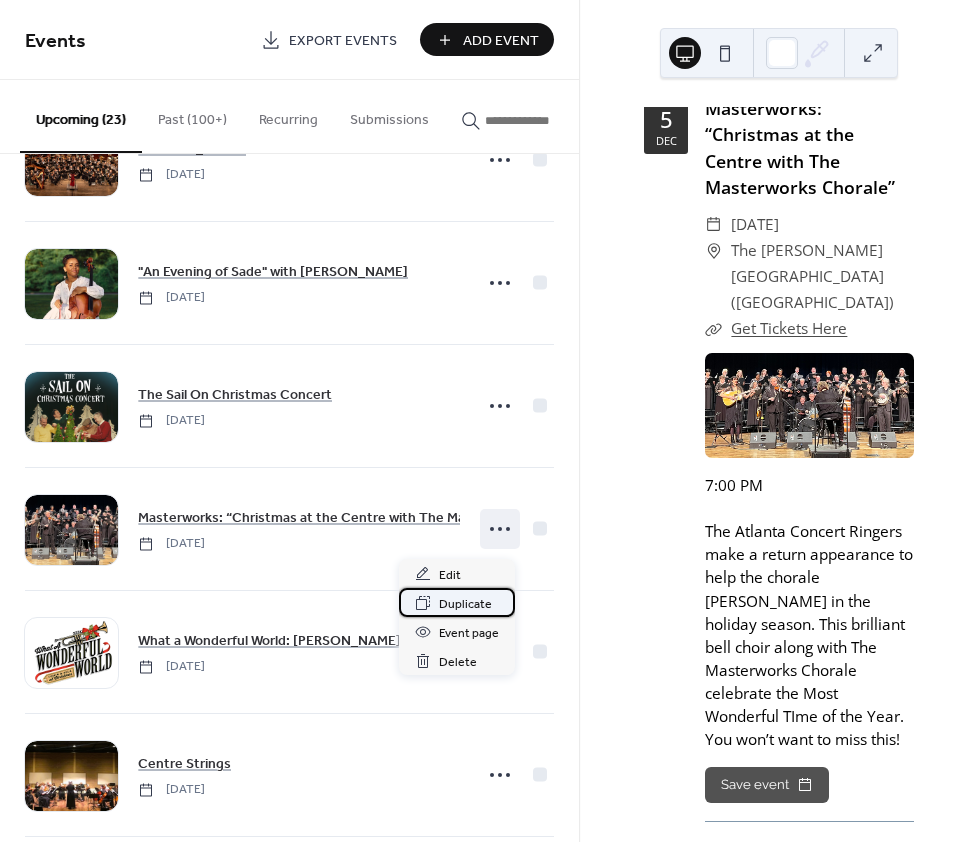 click on "Duplicate" at bounding box center [465, 604] 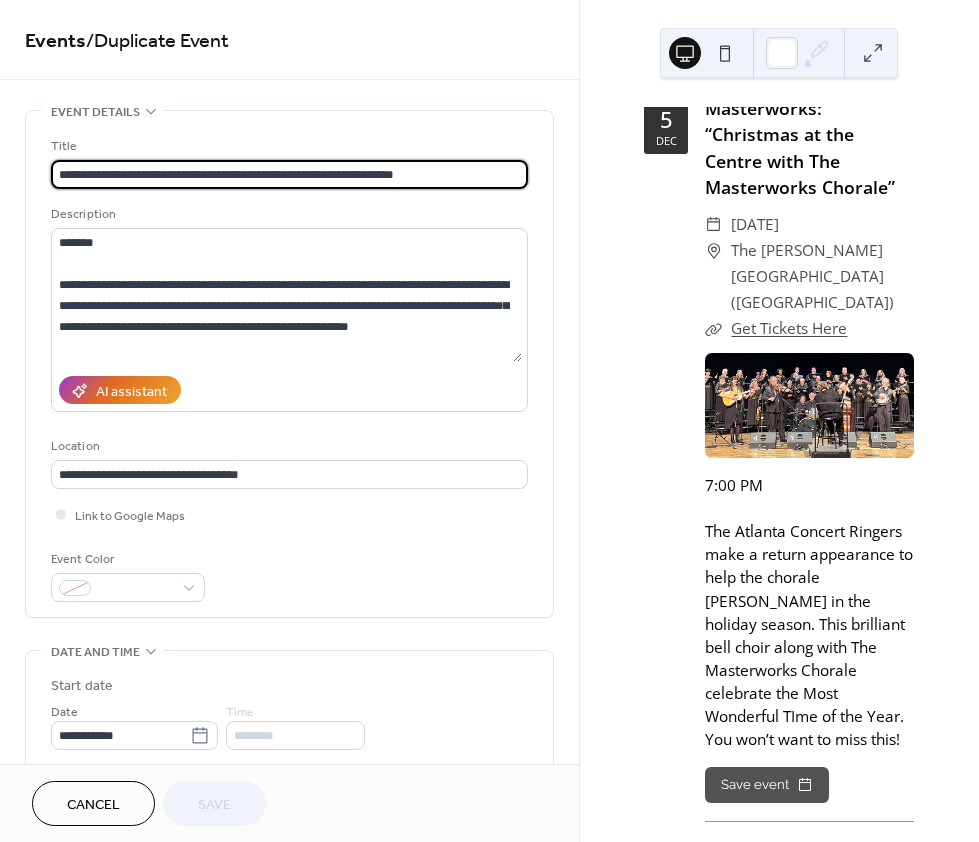 scroll, scrollTop: 1, scrollLeft: 0, axis: vertical 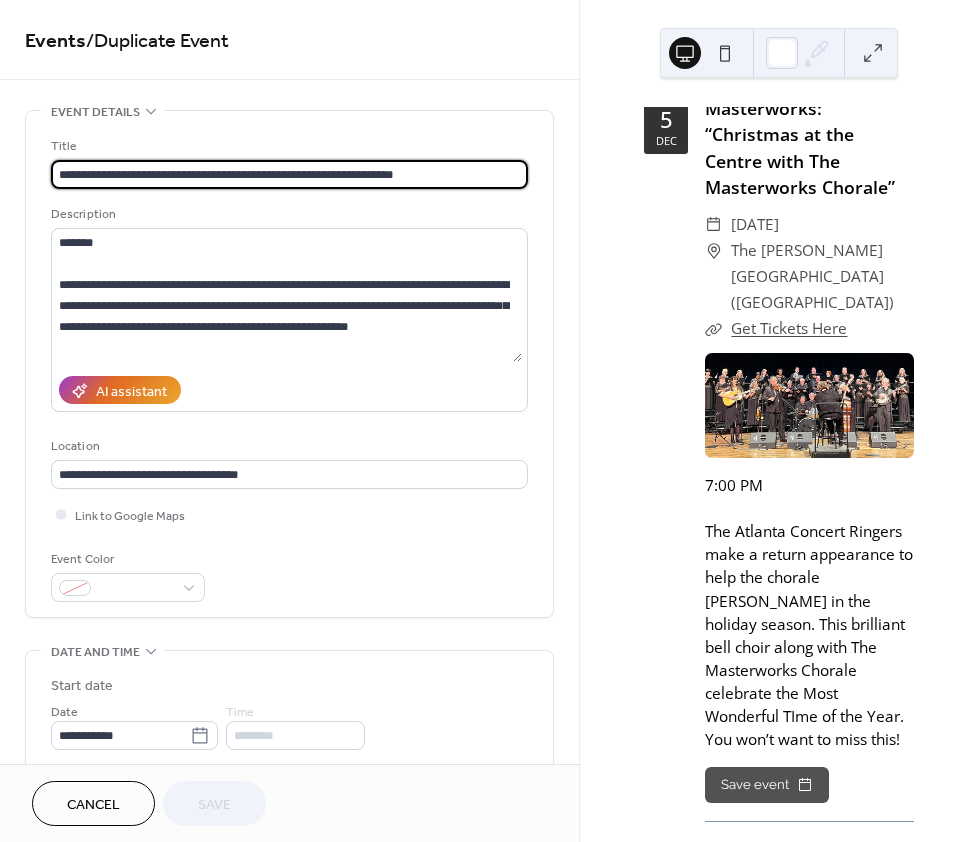 drag, startPoint x: 426, startPoint y: 175, endPoint x: 140, endPoint y: 176, distance: 286.00174 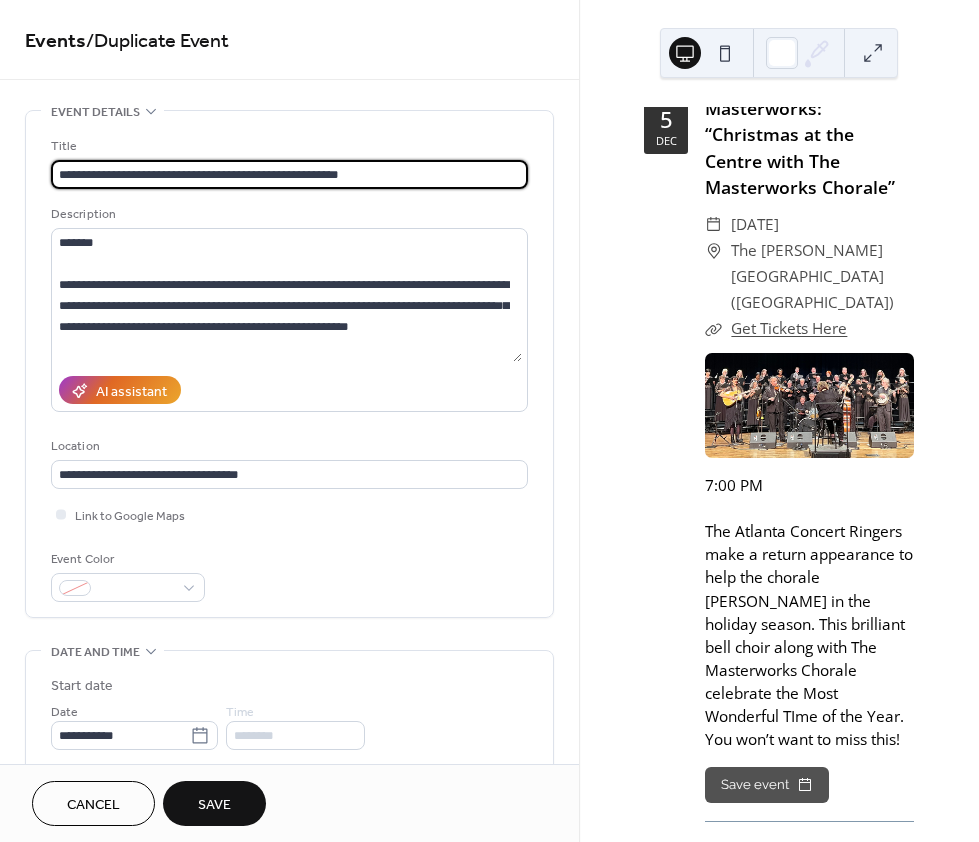 type on "**********" 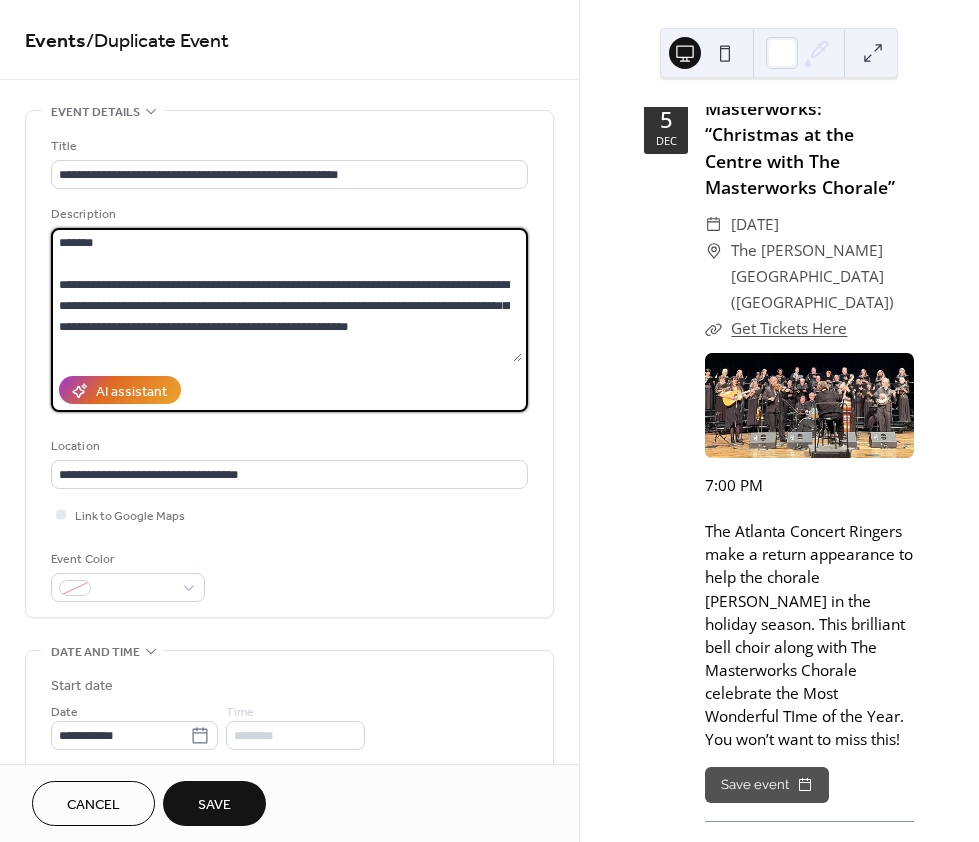 drag, startPoint x: 82, startPoint y: 239, endPoint x: 51, endPoint y: 238, distance: 31.016125 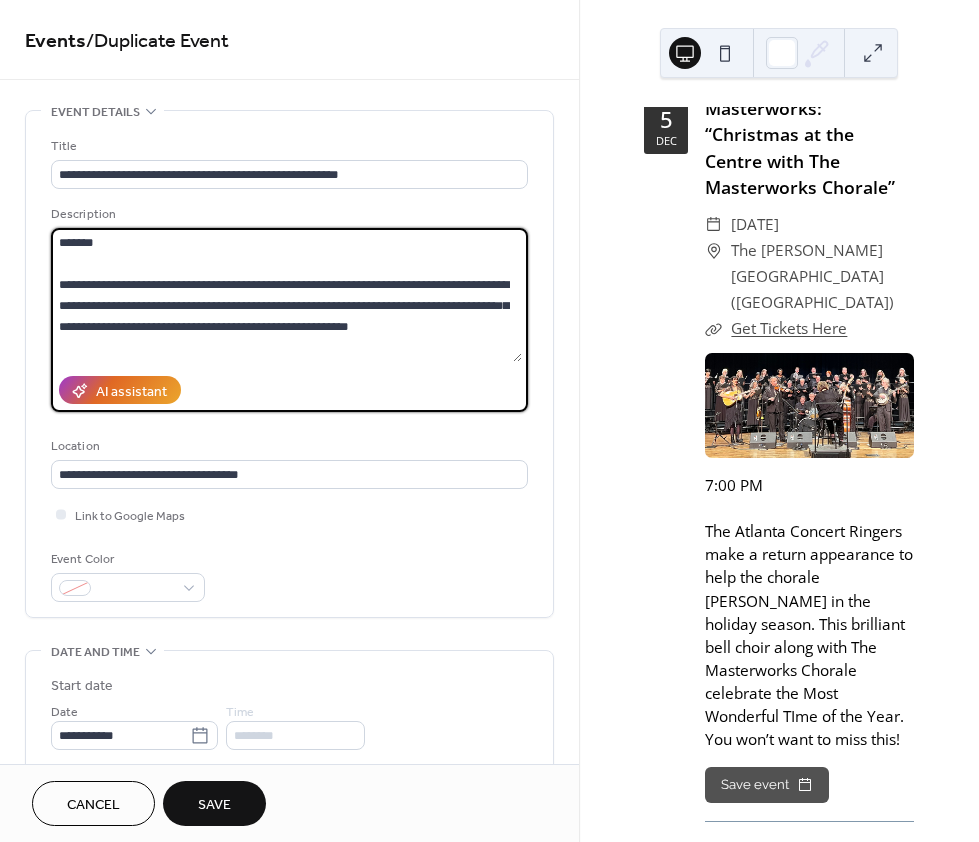 click on "**********" at bounding box center (286, 295) 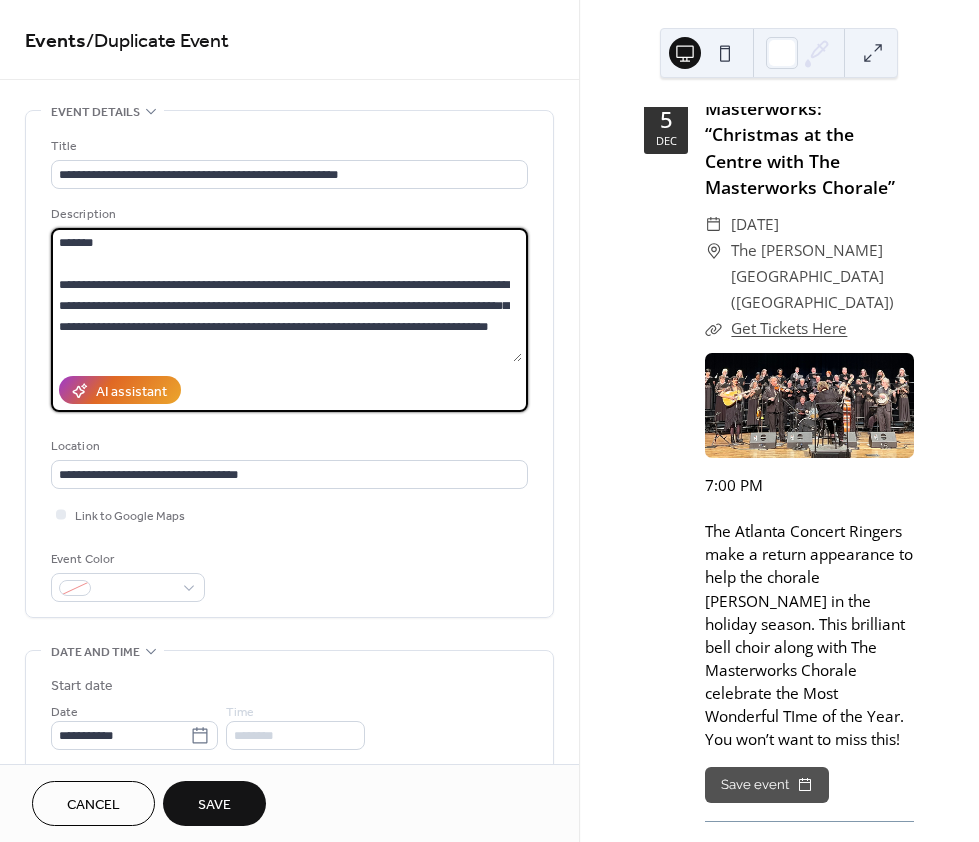 type on "**********" 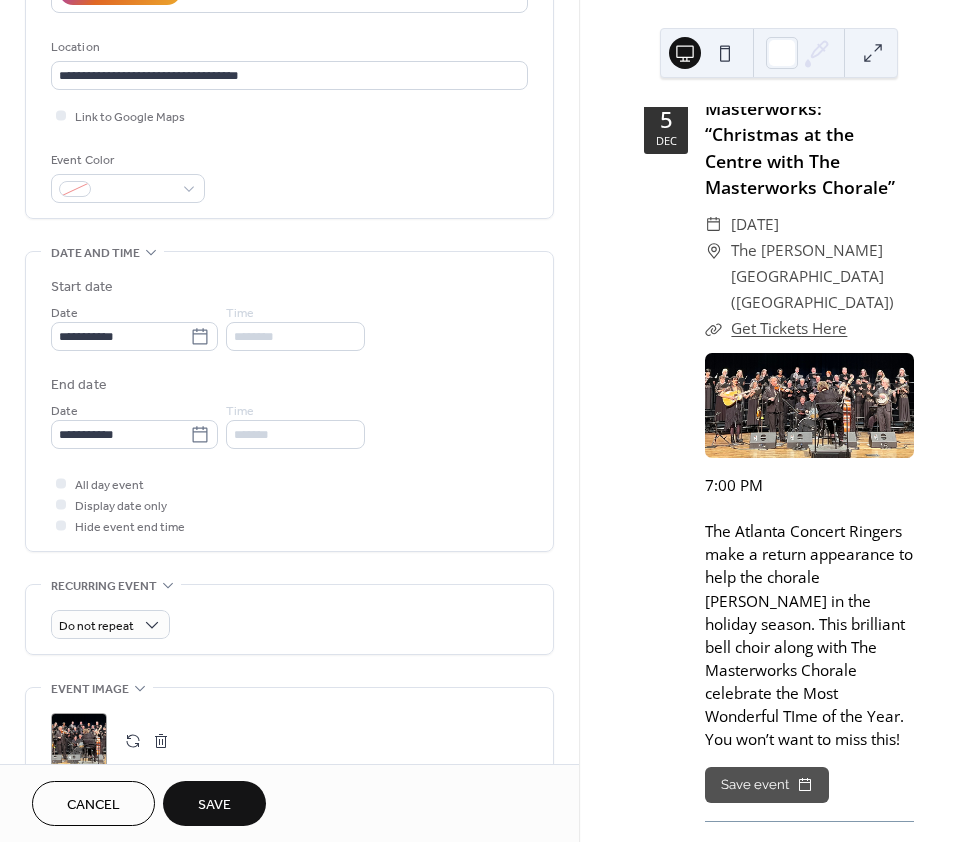 scroll, scrollTop: 437, scrollLeft: 0, axis: vertical 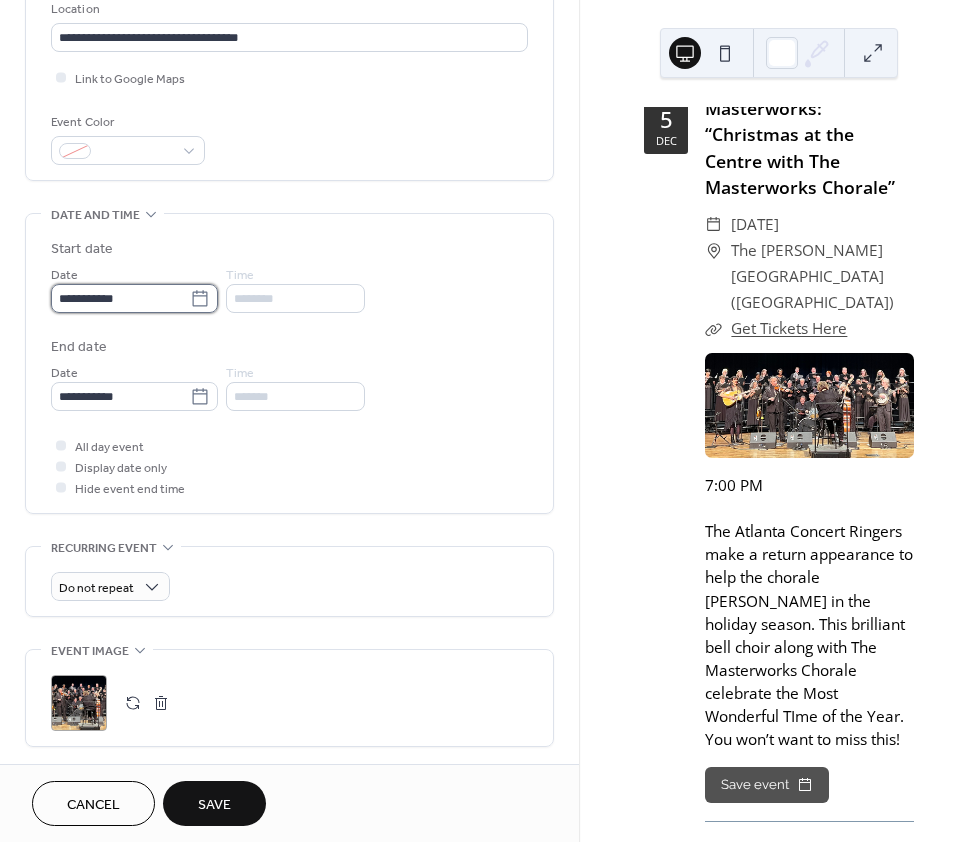 click on "**********" at bounding box center (120, 298) 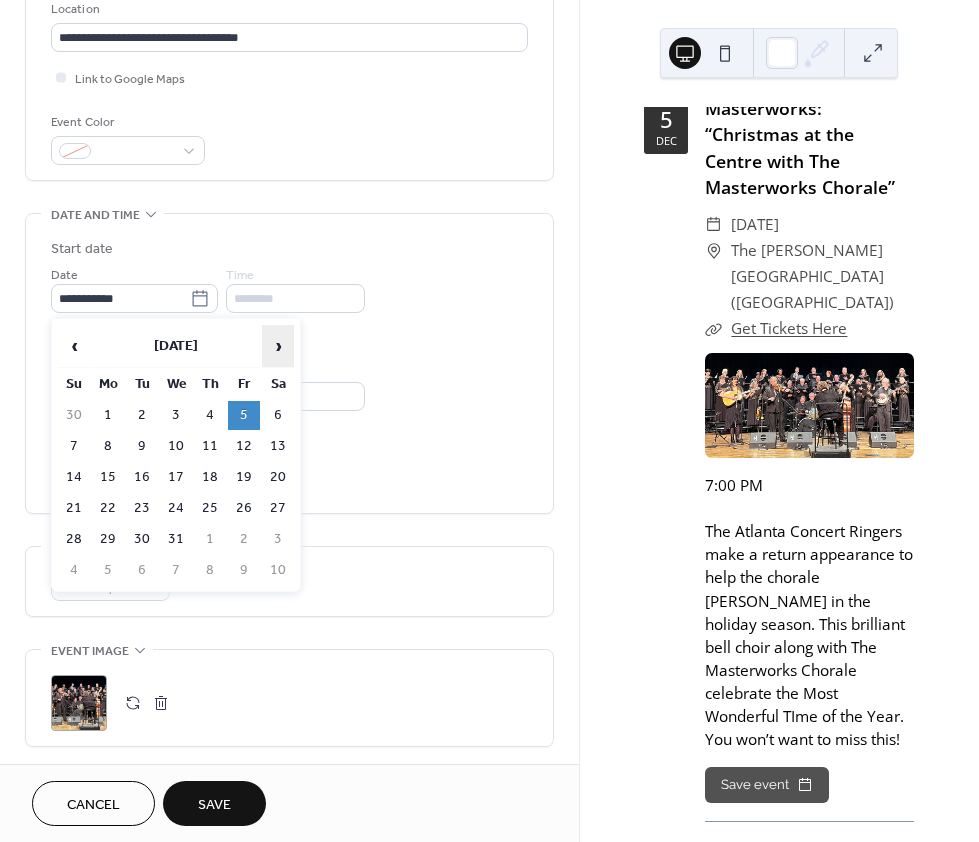 click on "›" at bounding box center [278, 346] 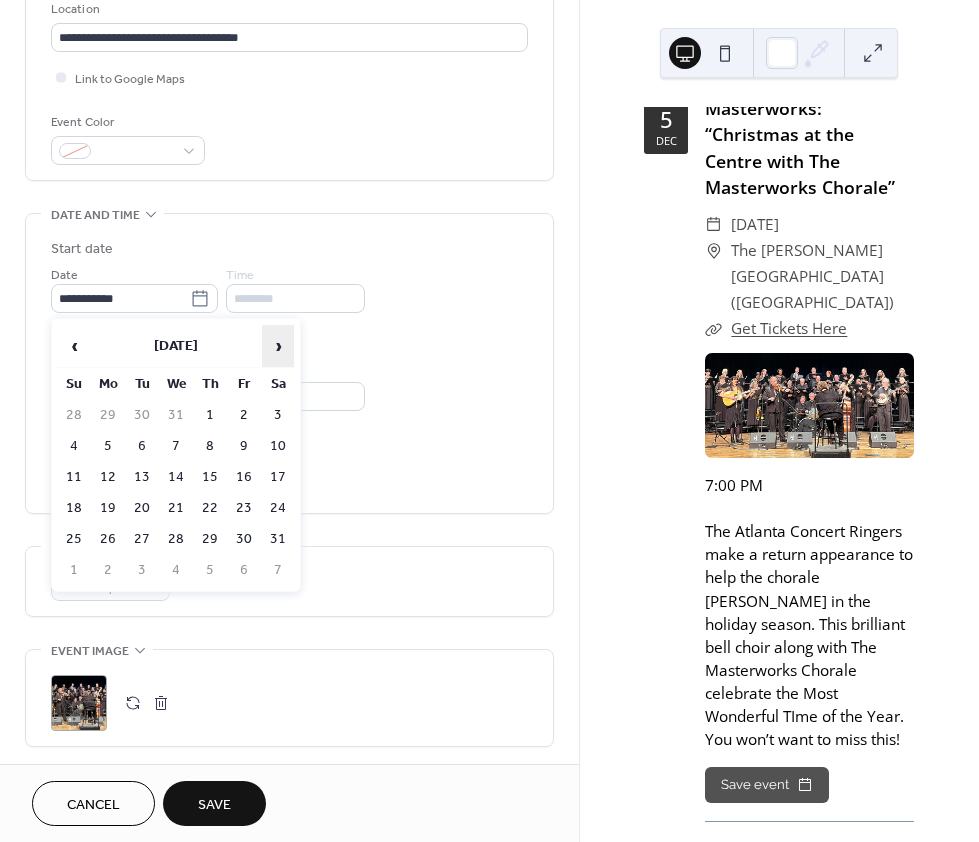 click on "›" at bounding box center [278, 346] 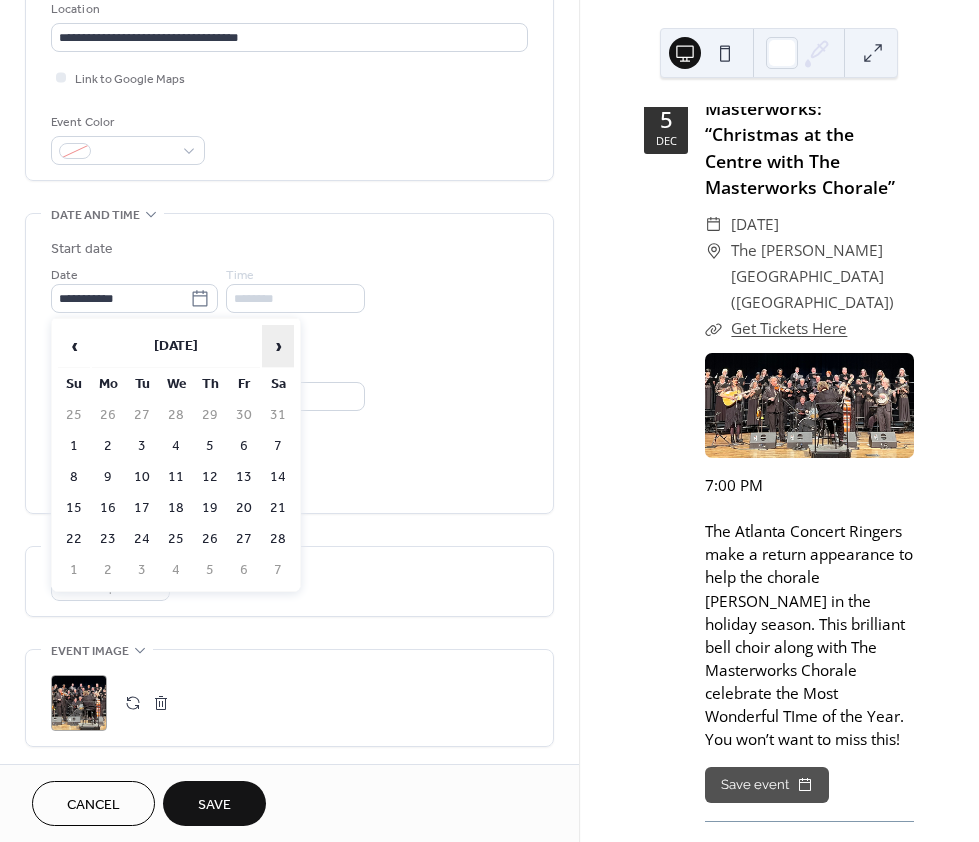 click on "›" at bounding box center [278, 346] 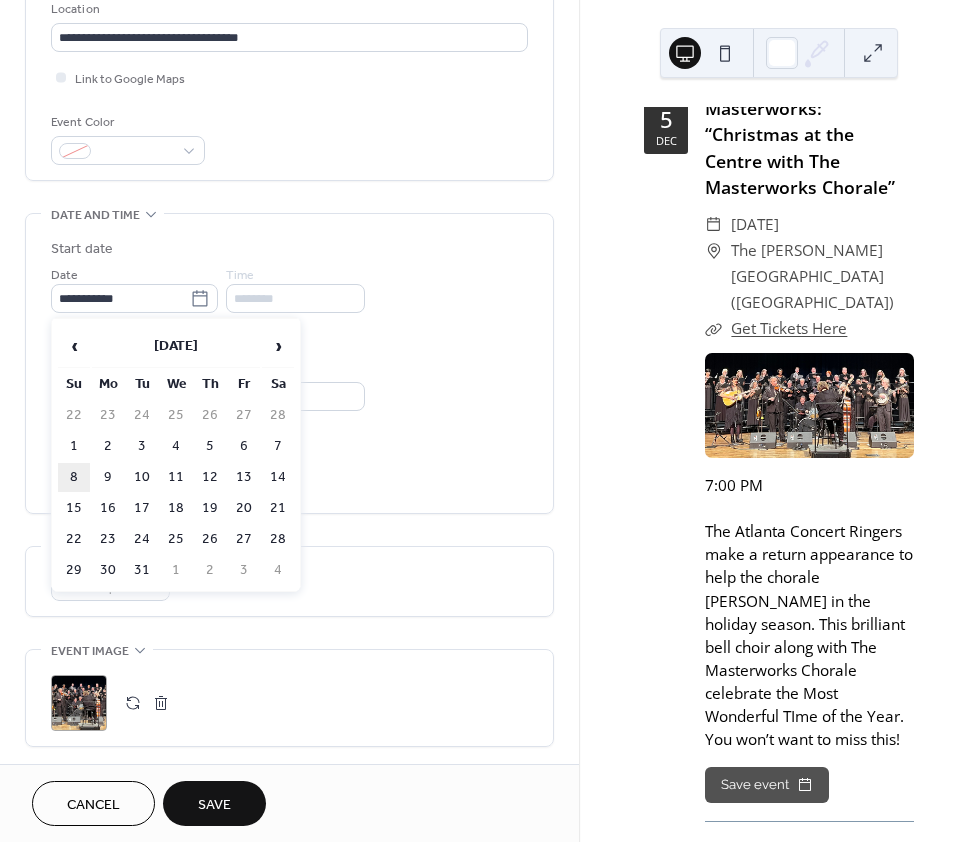 click on "8" at bounding box center (74, 477) 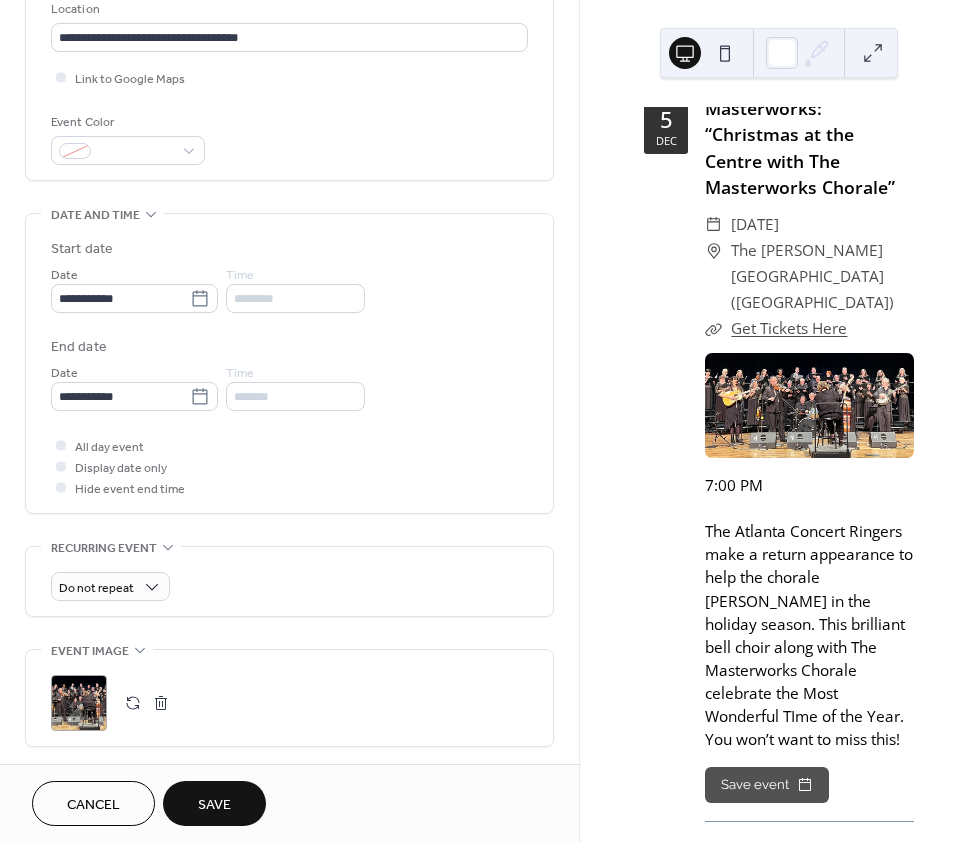 click on "End date" at bounding box center [289, 347] 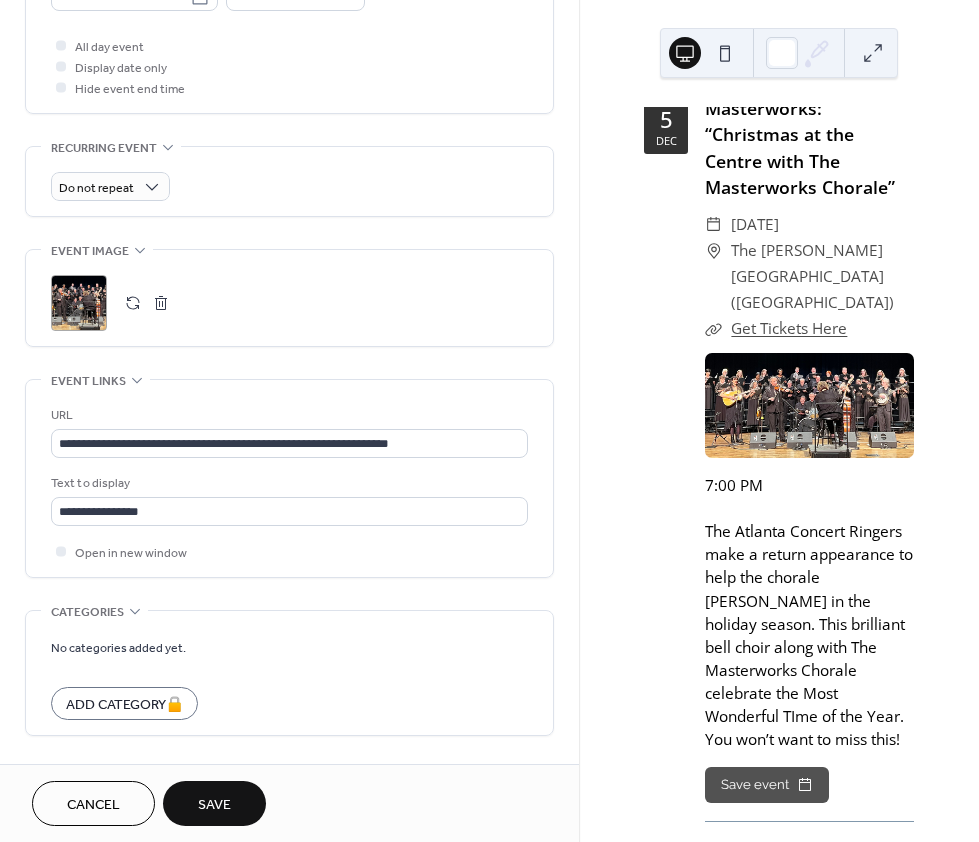scroll, scrollTop: 852, scrollLeft: 0, axis: vertical 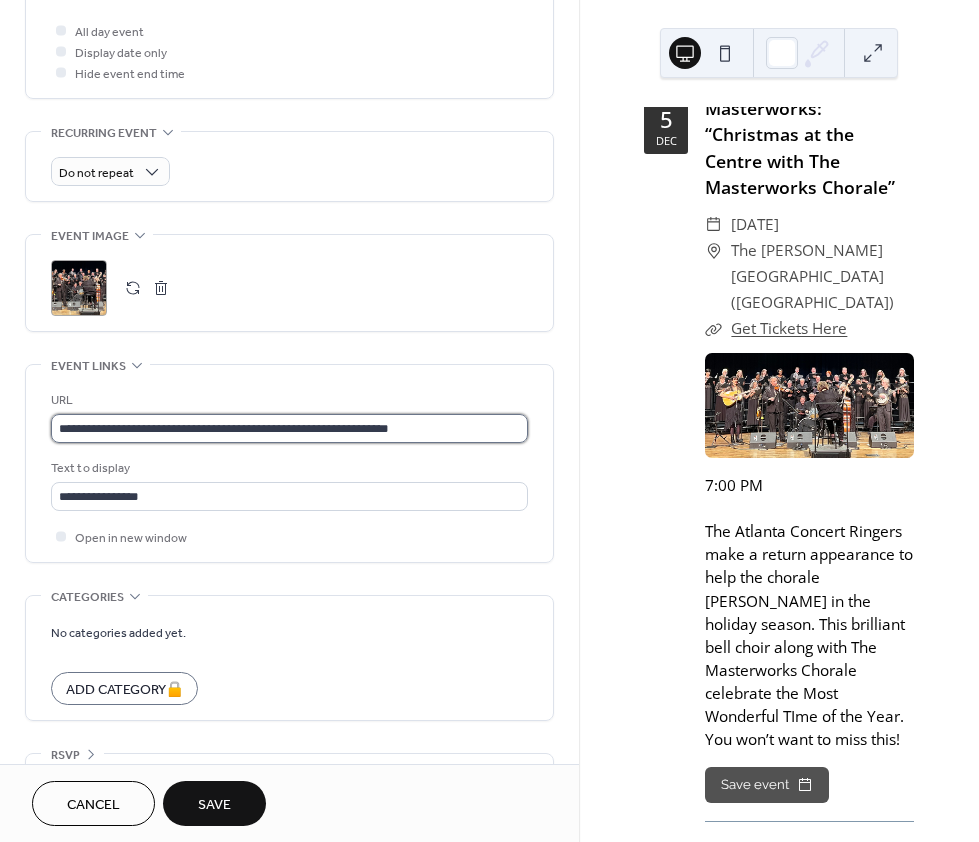 click on "**********" at bounding box center [289, 428] 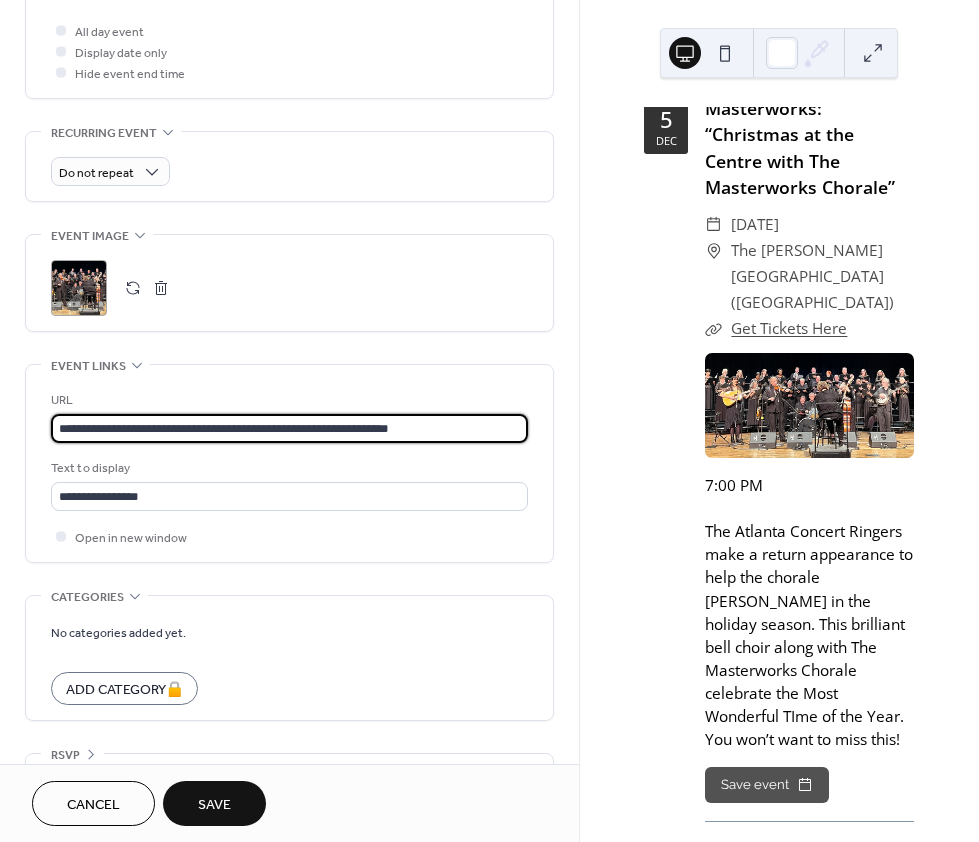 click on "**********" at bounding box center [289, 428] 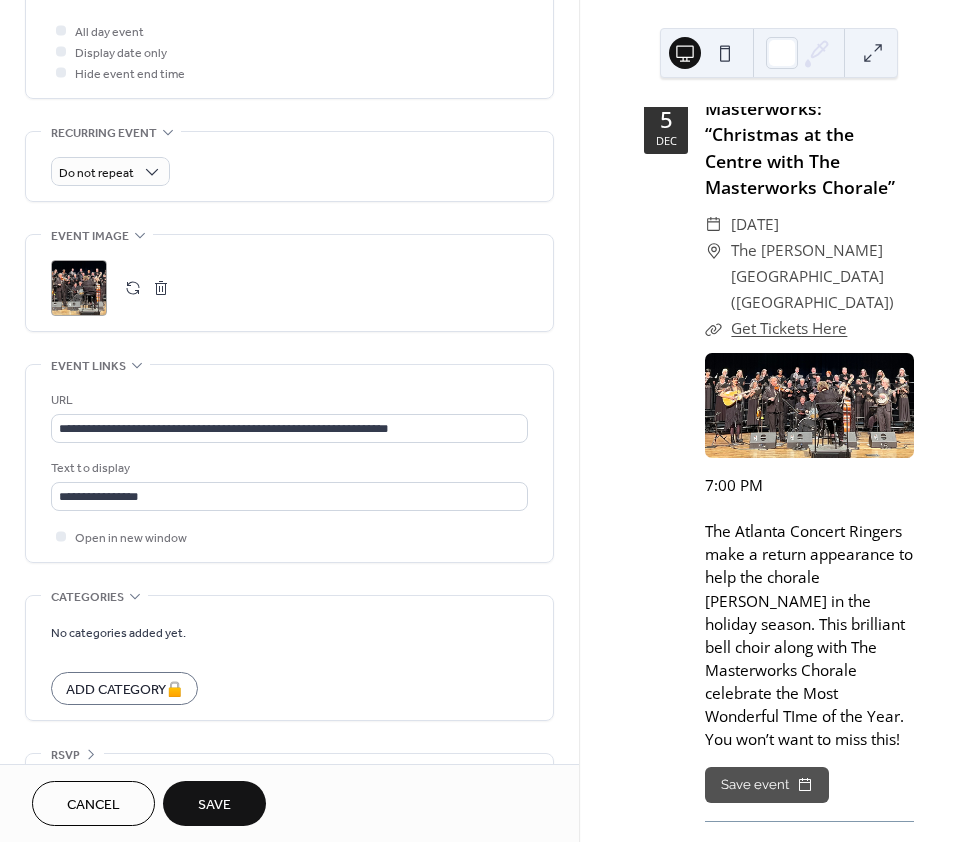 click on "Save" at bounding box center [214, 803] 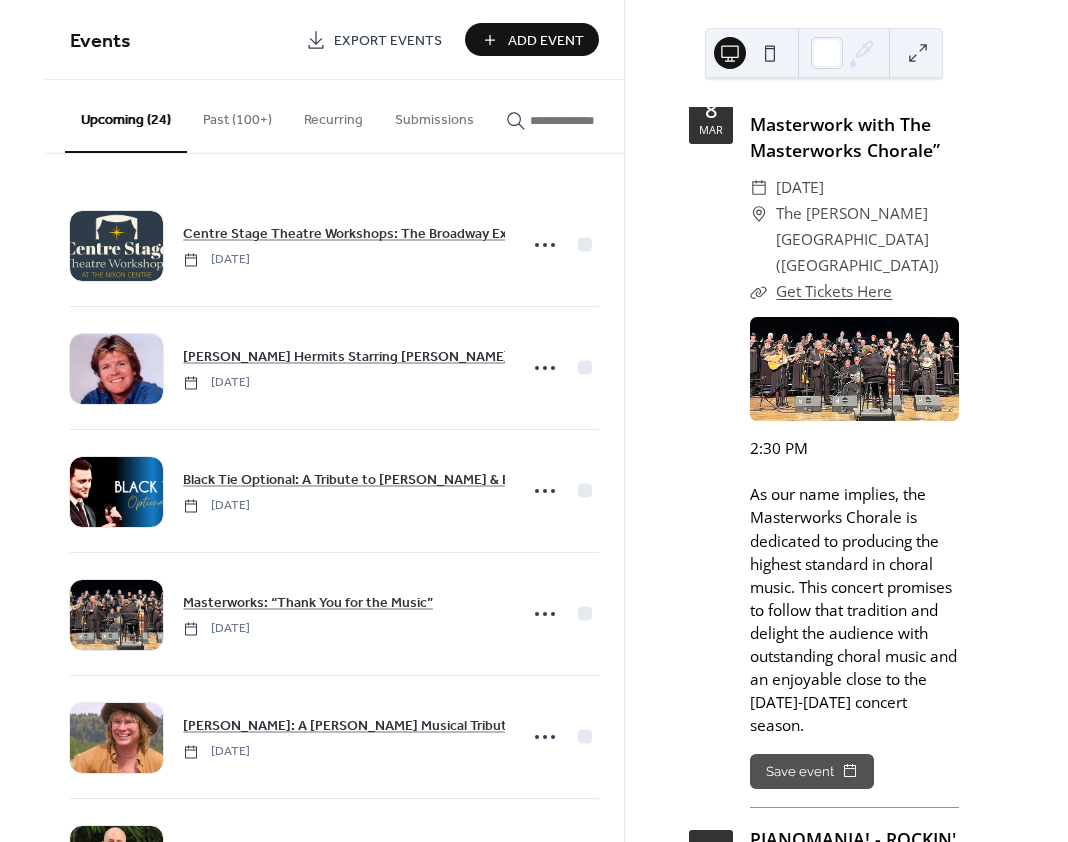 scroll, scrollTop: 24618, scrollLeft: 0, axis: vertical 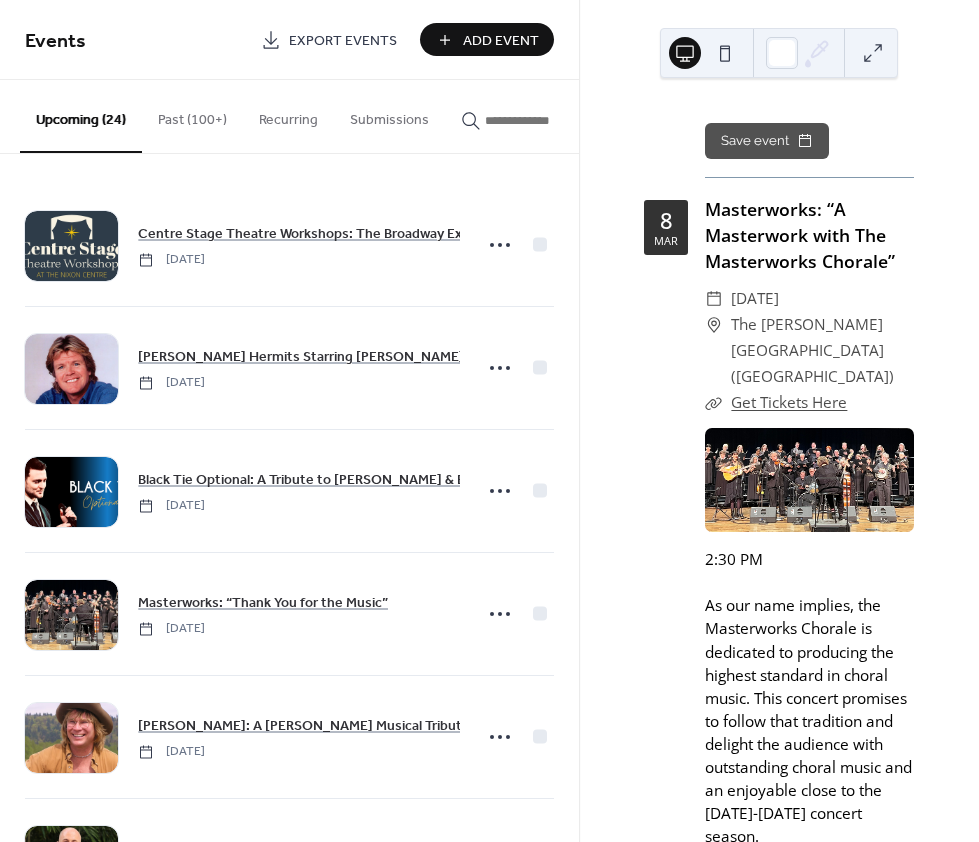 click on "Get Tickets Here" at bounding box center (789, 402) 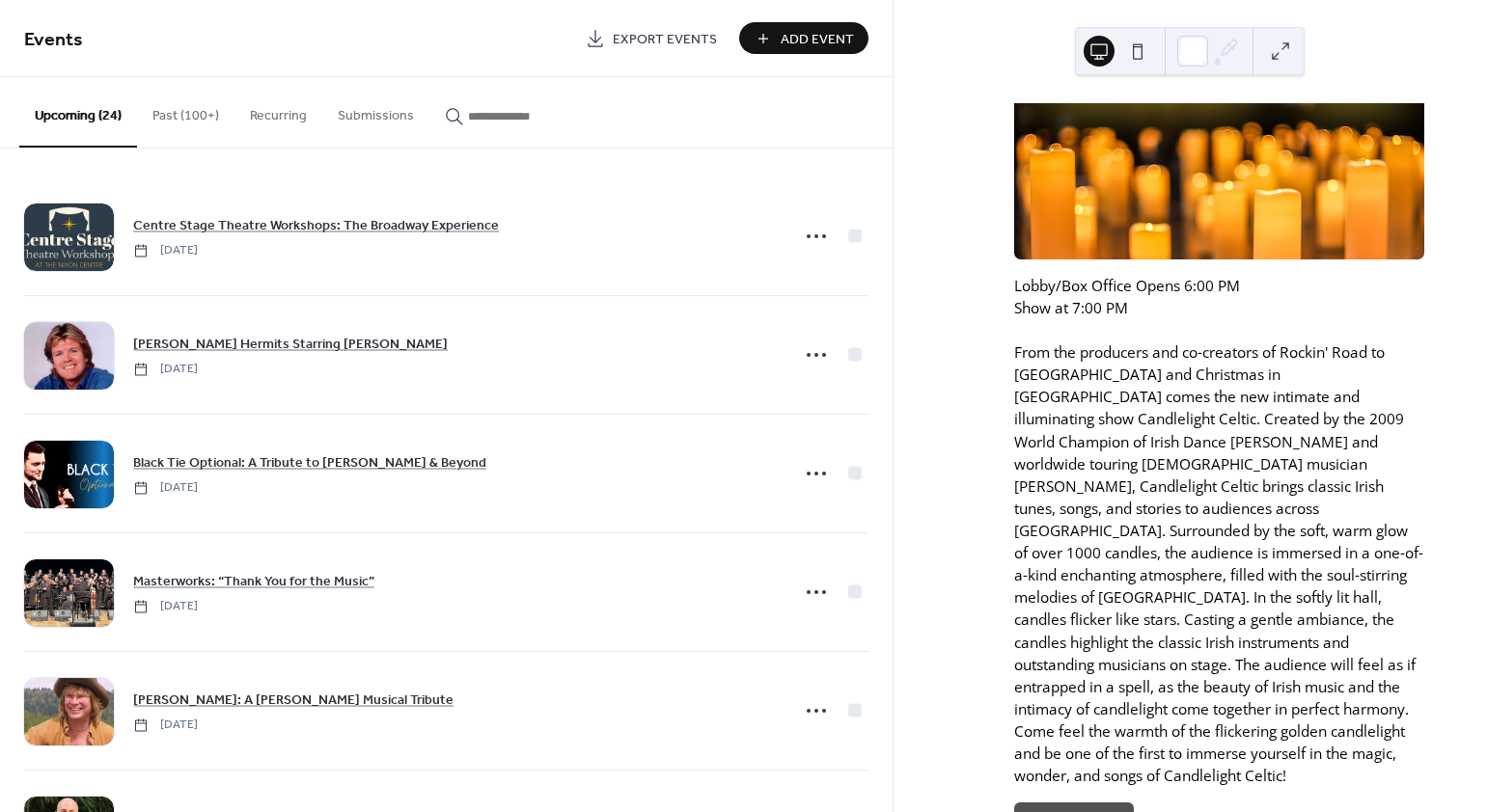 scroll, scrollTop: 16143, scrollLeft: 0, axis: vertical 